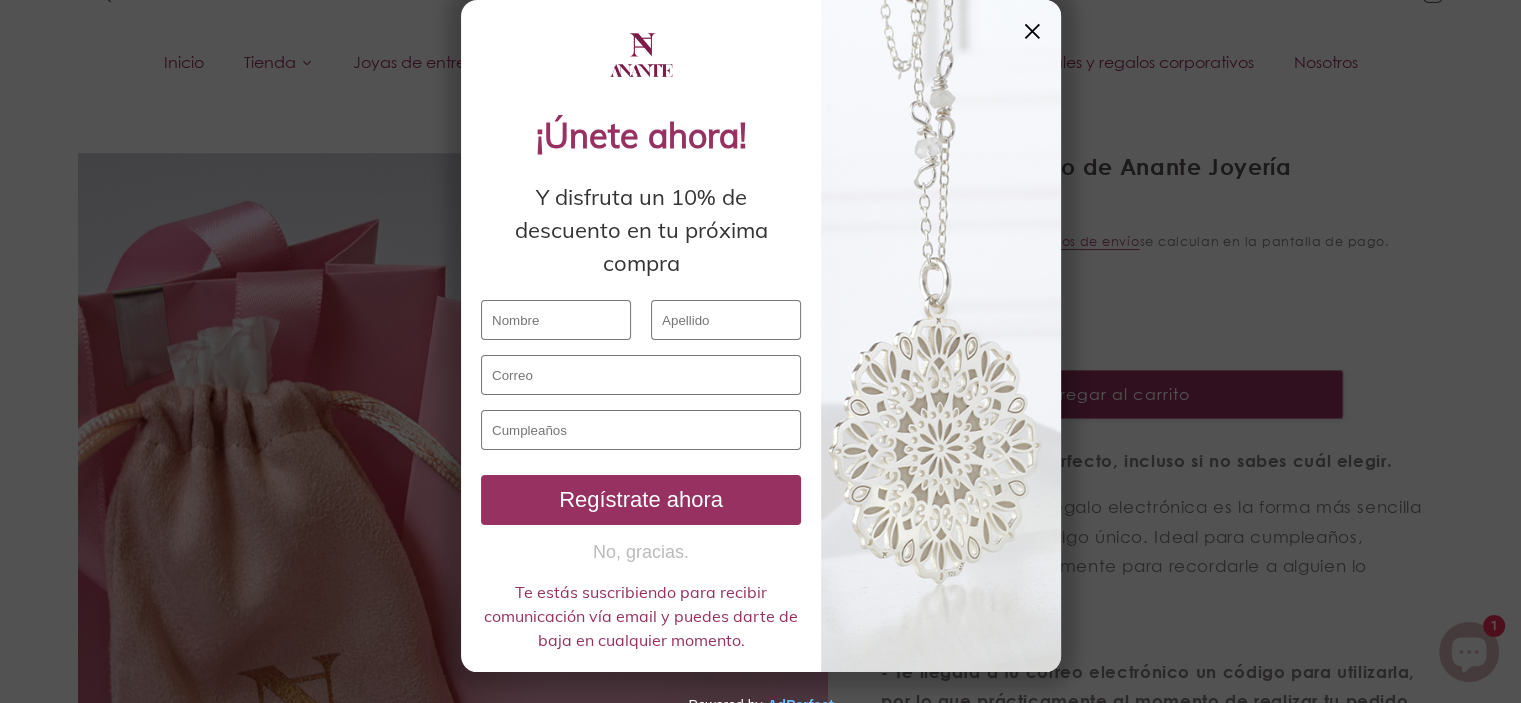 scroll, scrollTop: 200, scrollLeft: 0, axis: vertical 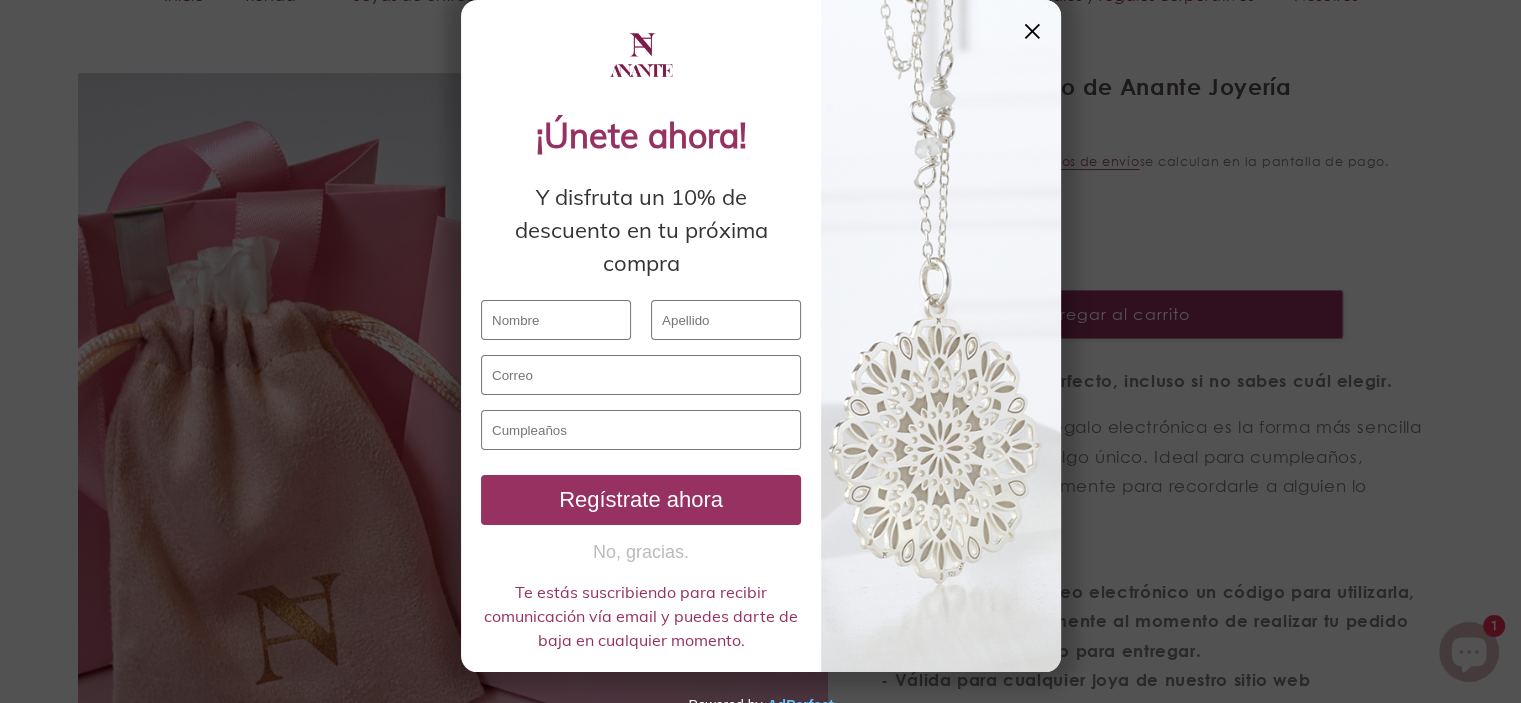 click on "✕" at bounding box center [1032, 31] 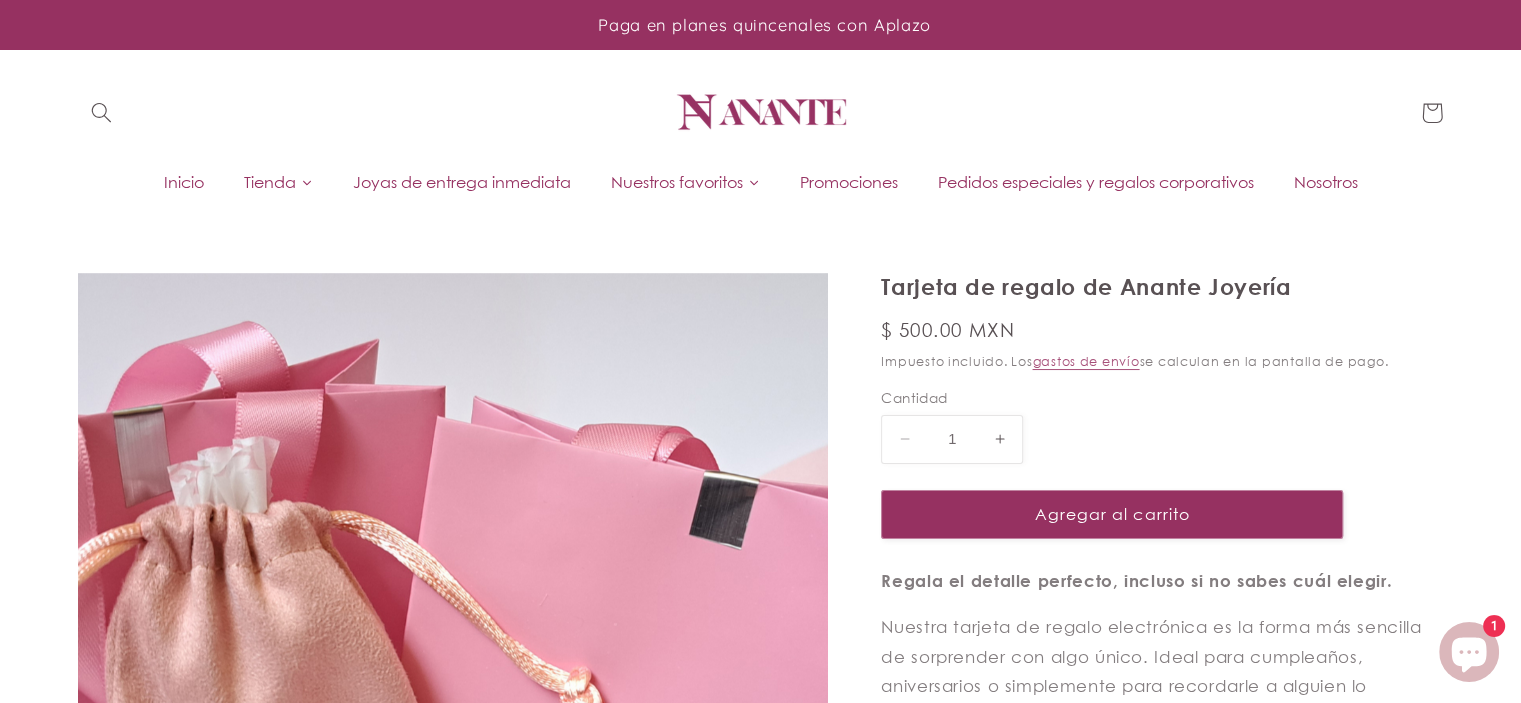scroll, scrollTop: 0, scrollLeft: 0, axis: both 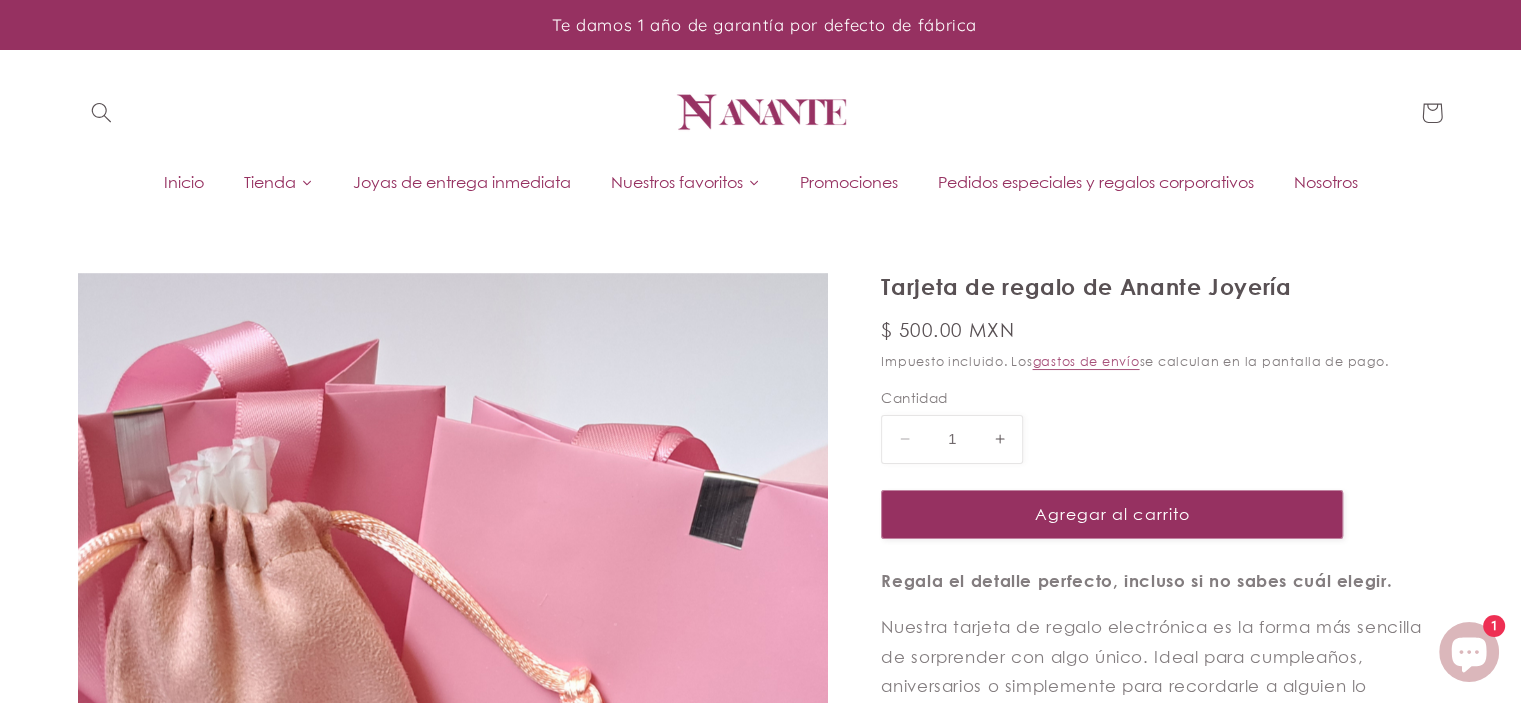 click at bounding box center [761, 113] 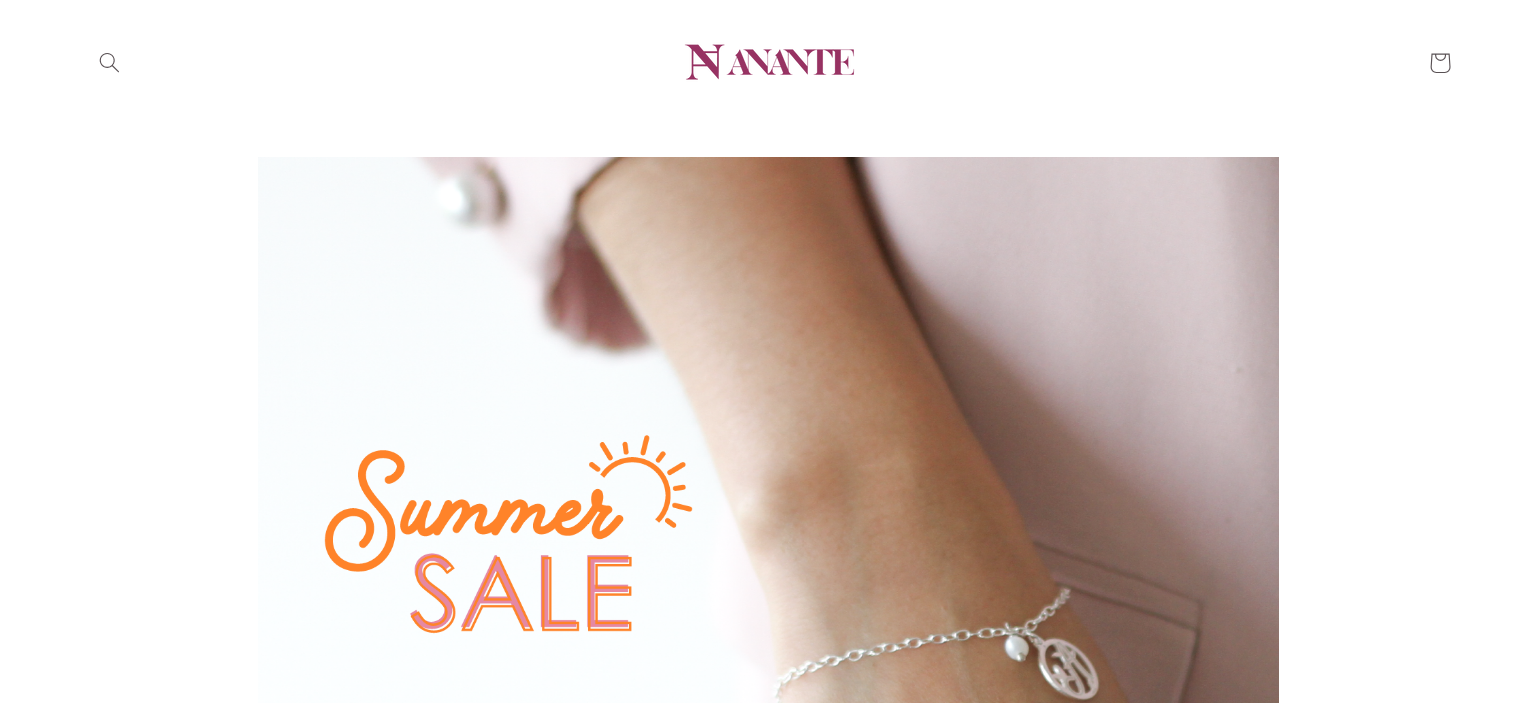 scroll, scrollTop: 0, scrollLeft: 0, axis: both 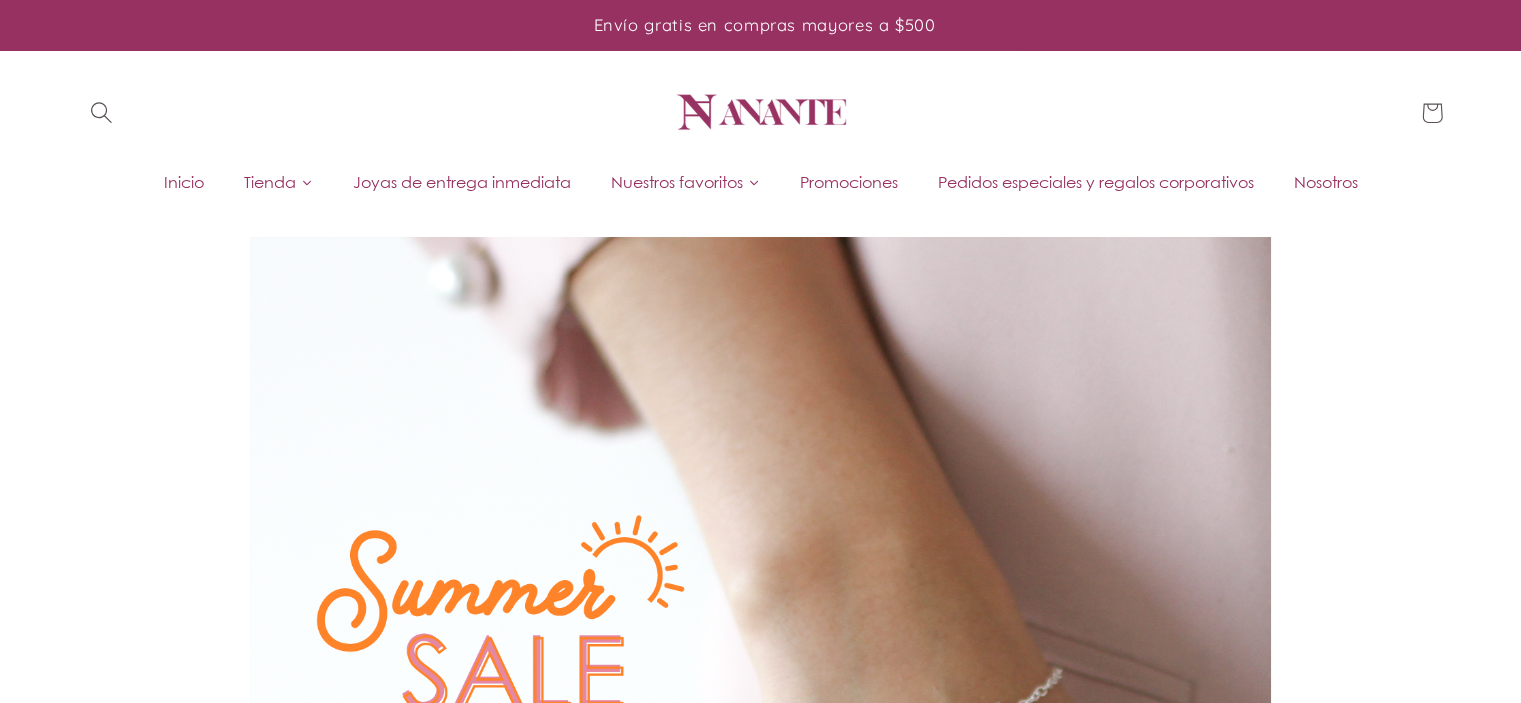 click on "Facebook
Instagram
TikTok
Búsqueda
Inicio" at bounding box center [761, 133] 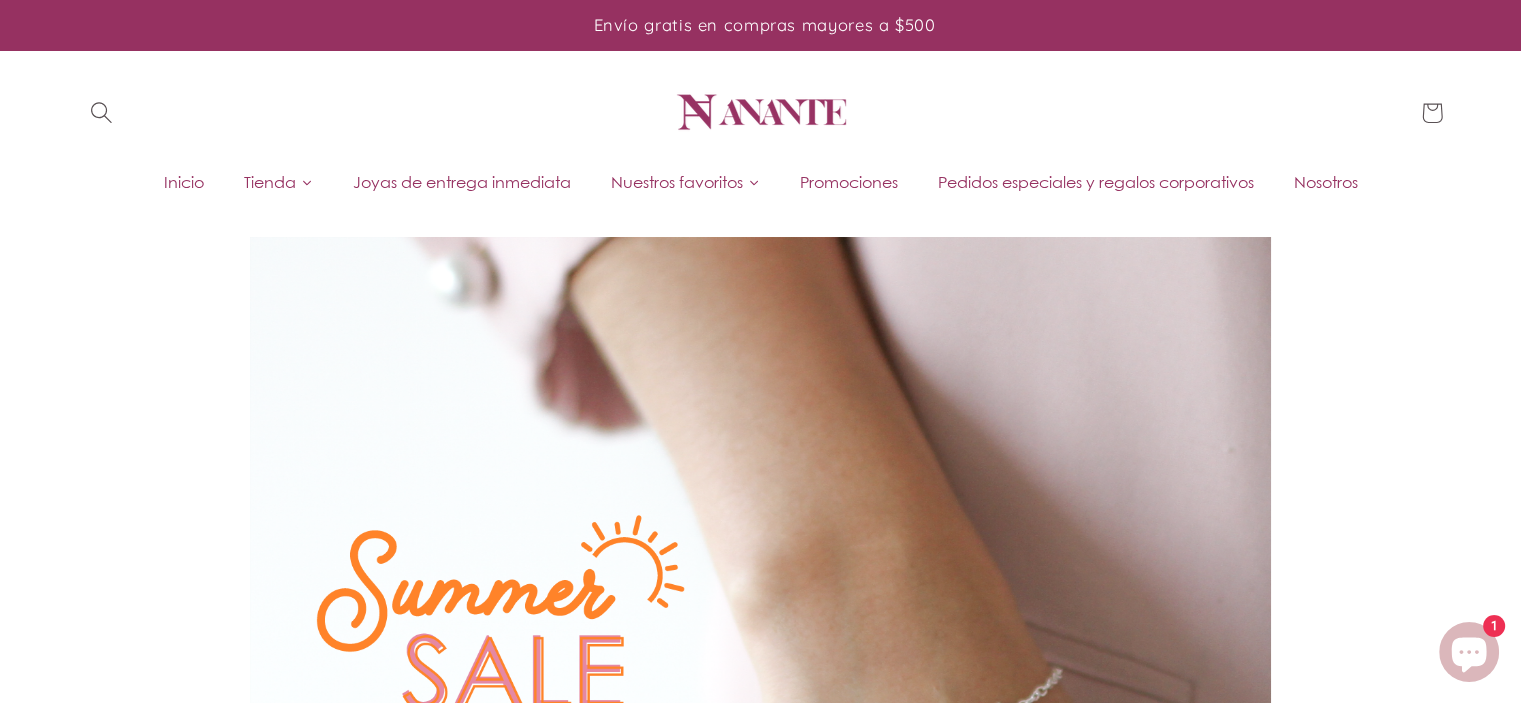 click 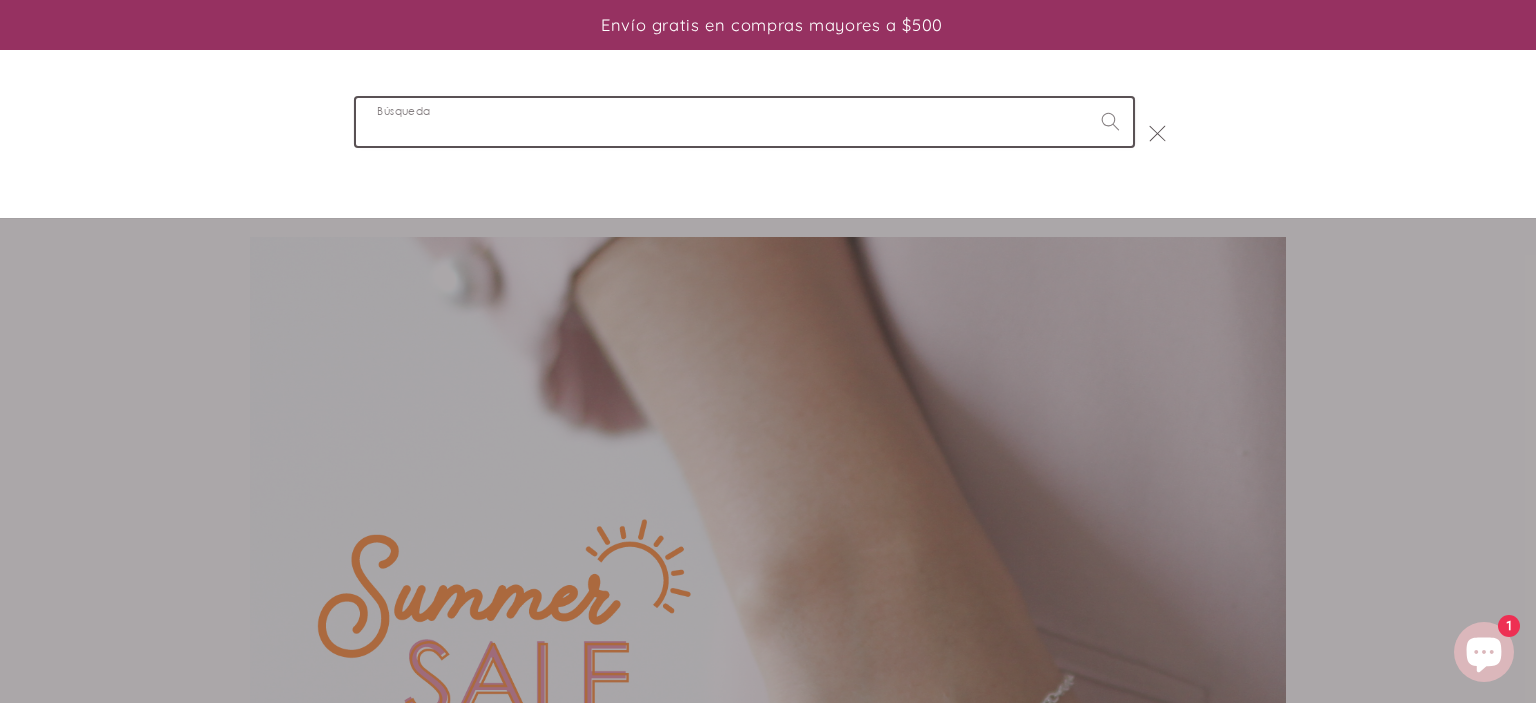 click on "Búsqueda" at bounding box center (744, 121) 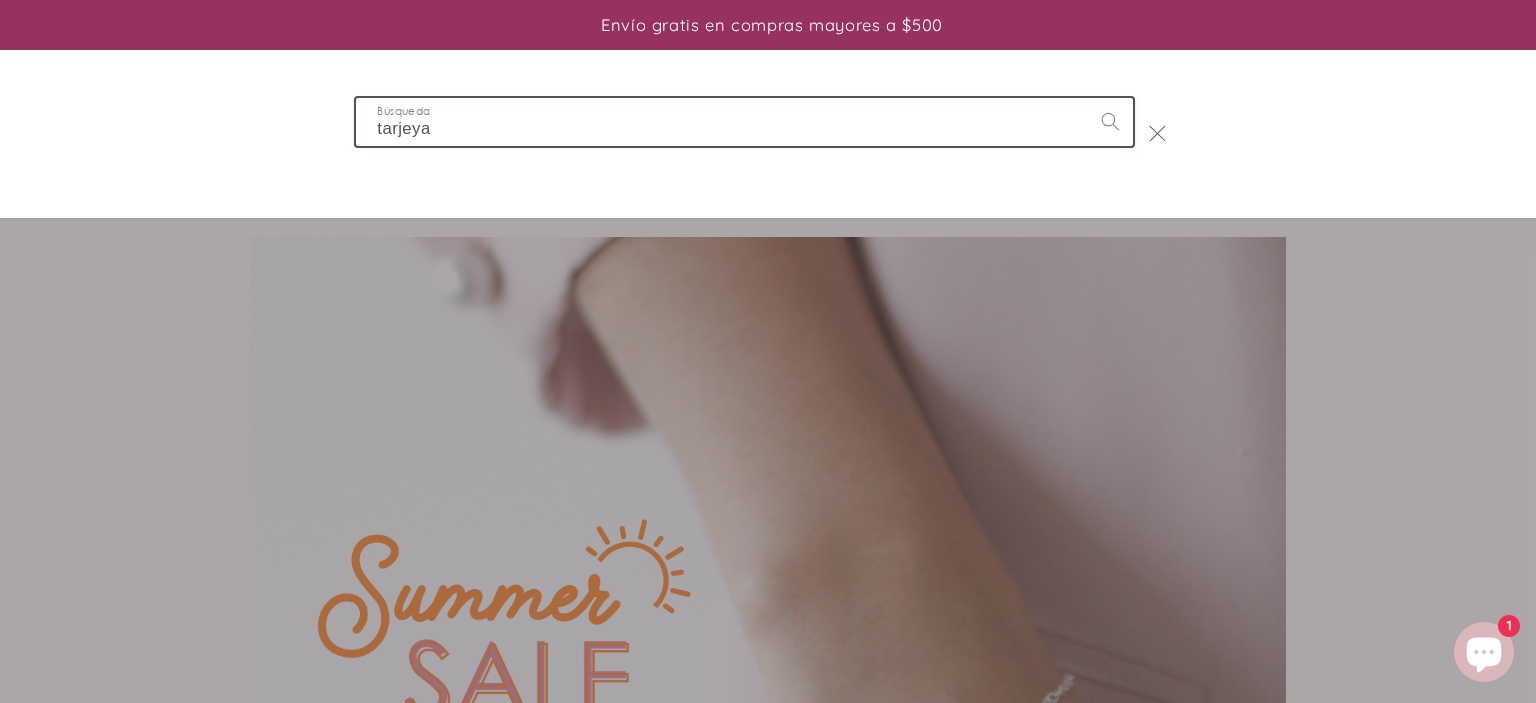 type on "tarjeya" 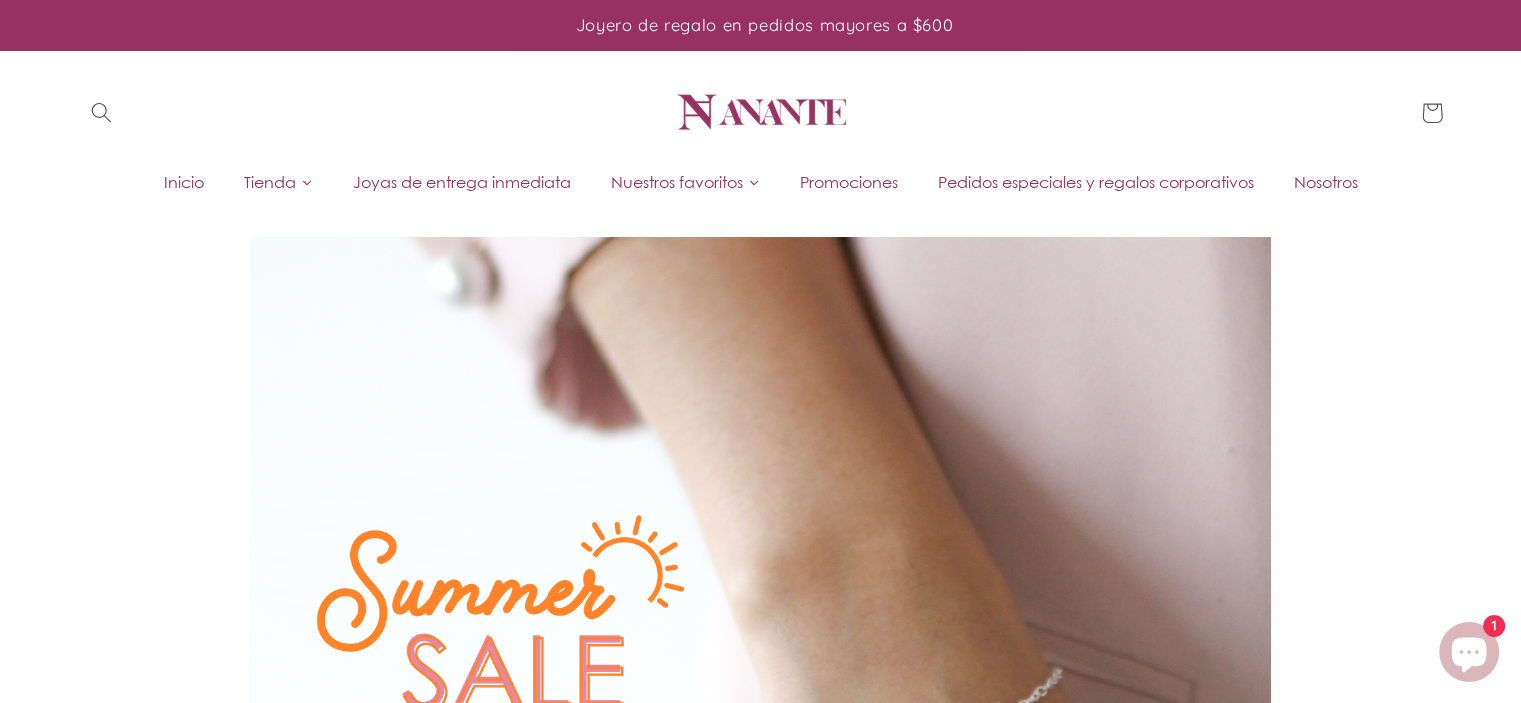 click on "Inicio Tienda Joyas de entrega inmediata Promociones Pedidos especiales y regalos corporativos Nosotros
Facebook
Instagram
TikTok
Búsqueda" at bounding box center (761, 133) 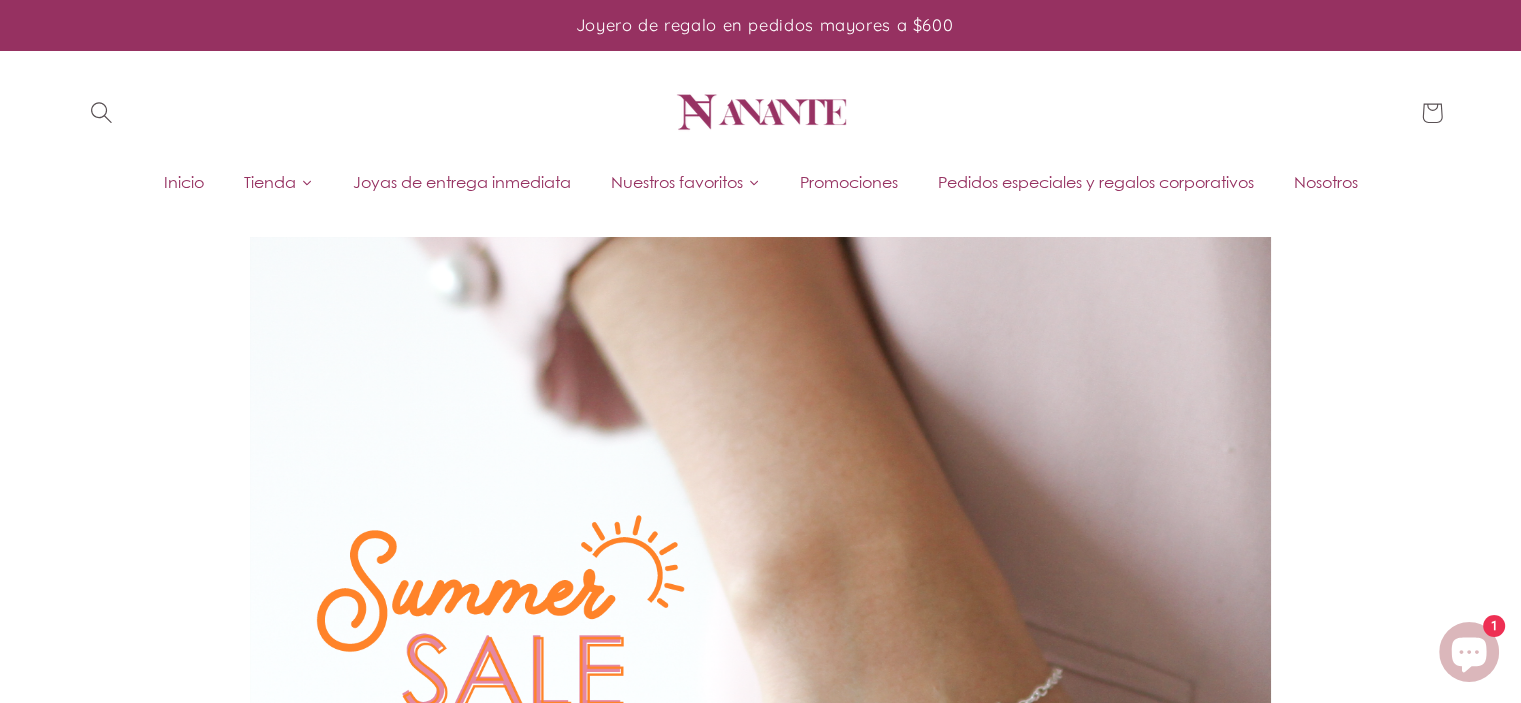 click 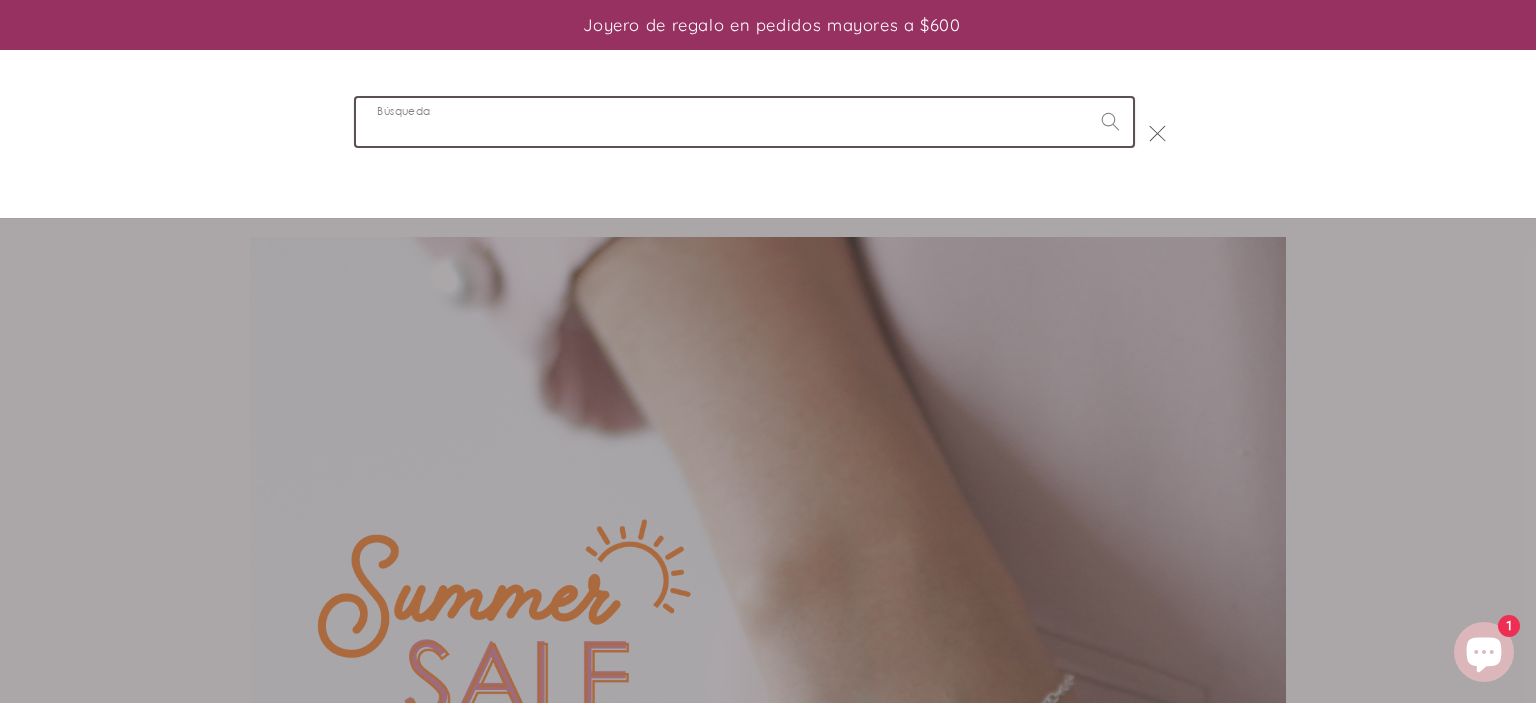 click on "Búsqueda" at bounding box center (744, 121) 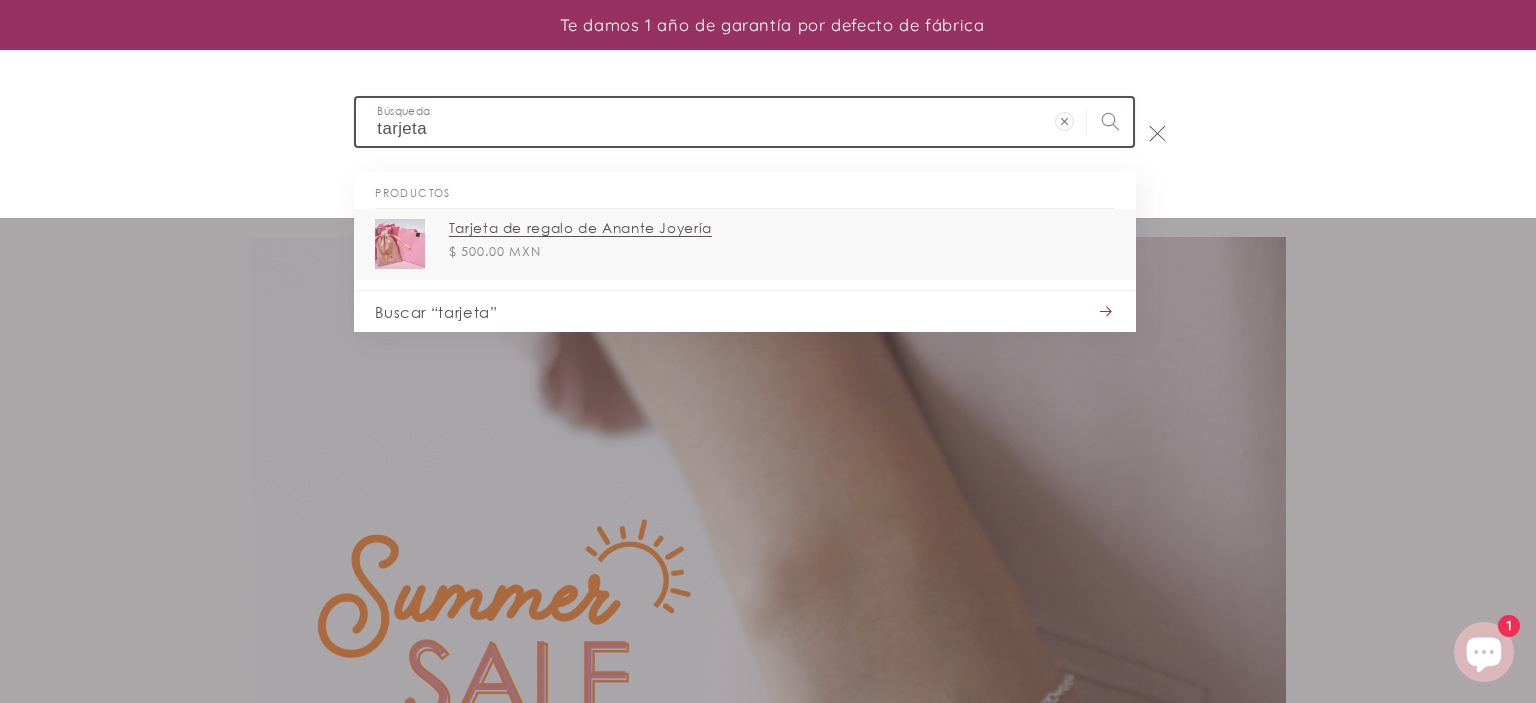 type on "tarjeta" 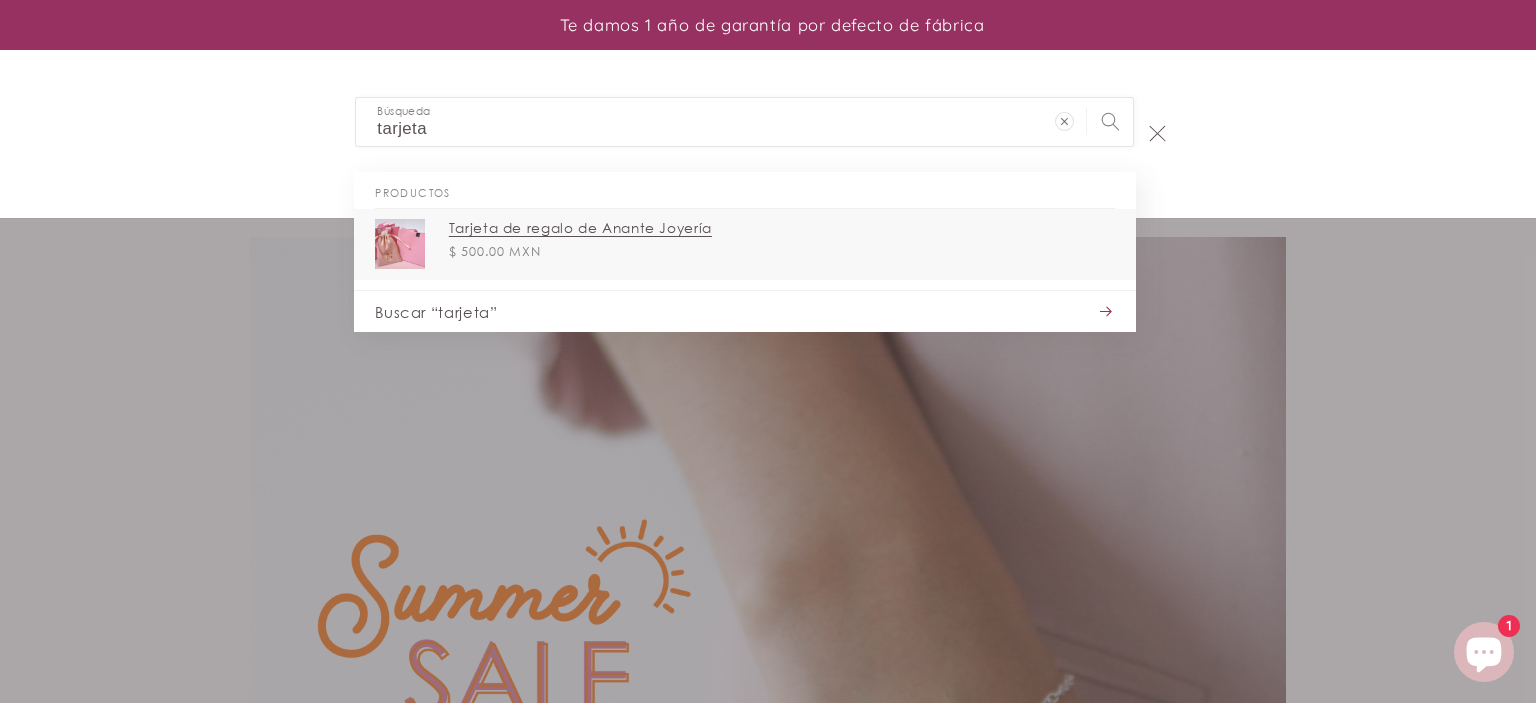 click on "$ 500.00 MXN" at bounding box center (495, 251) 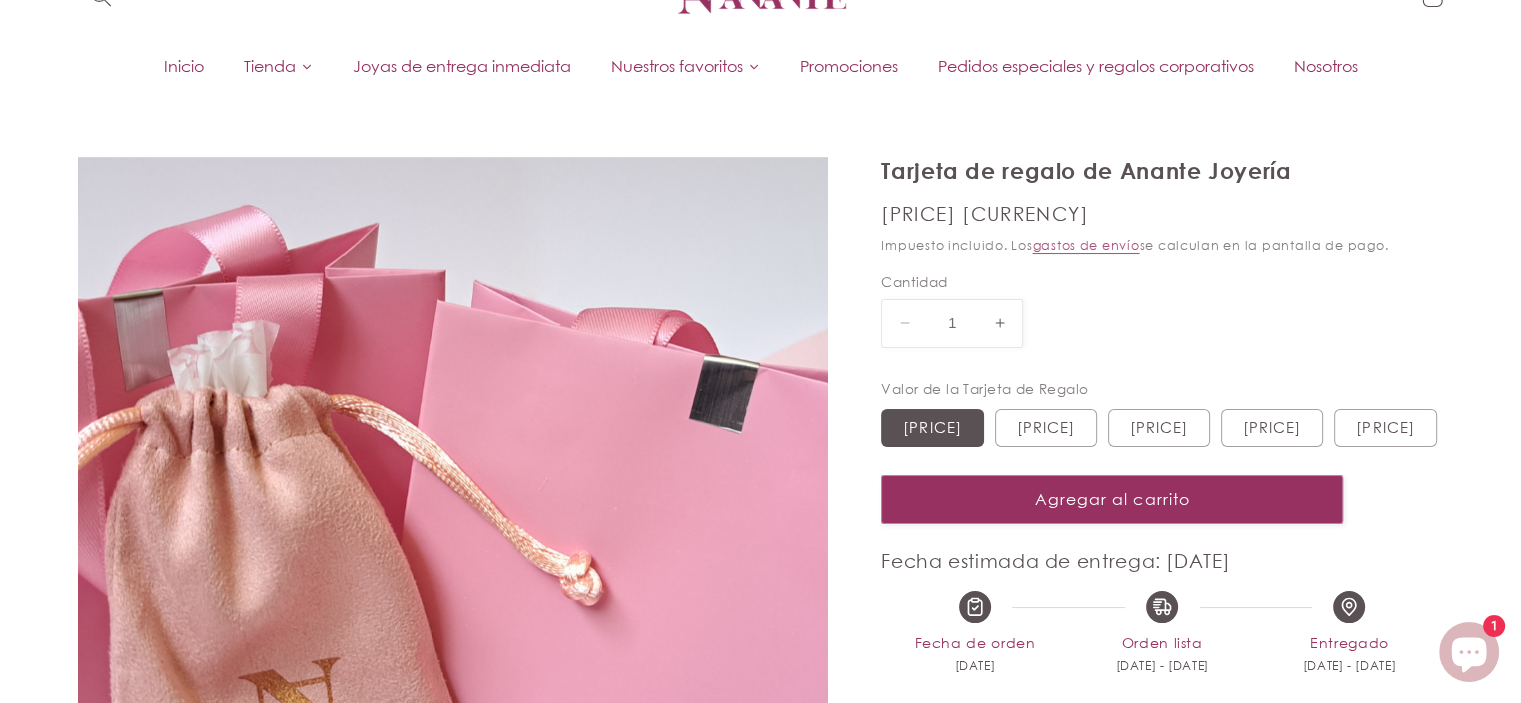scroll, scrollTop: 300, scrollLeft: 0, axis: vertical 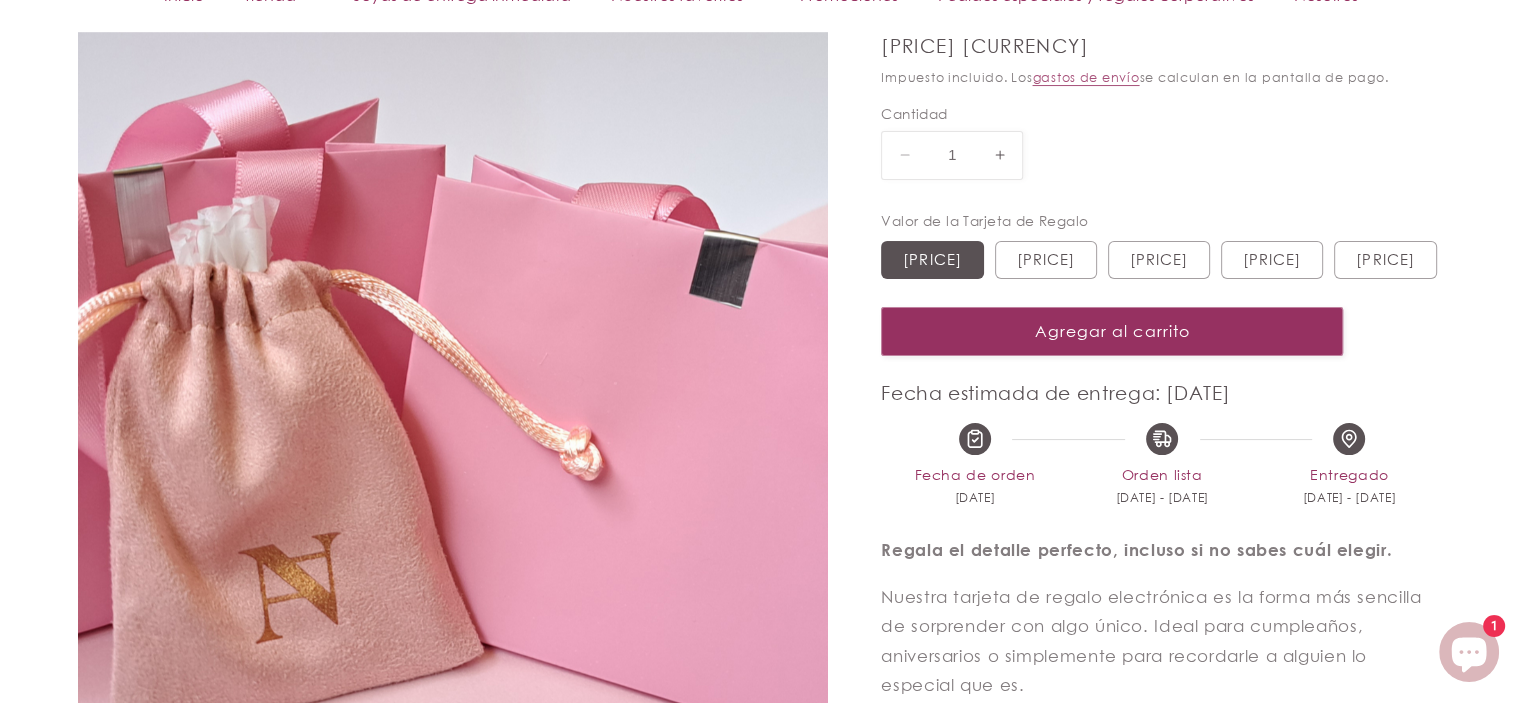 select on "{"isForProduct":true,"id":45634706440346,"title":"$500.00","available":true,"price":50000,"featuredImageSrc":null,"unitPriceMeasurement":{}}" 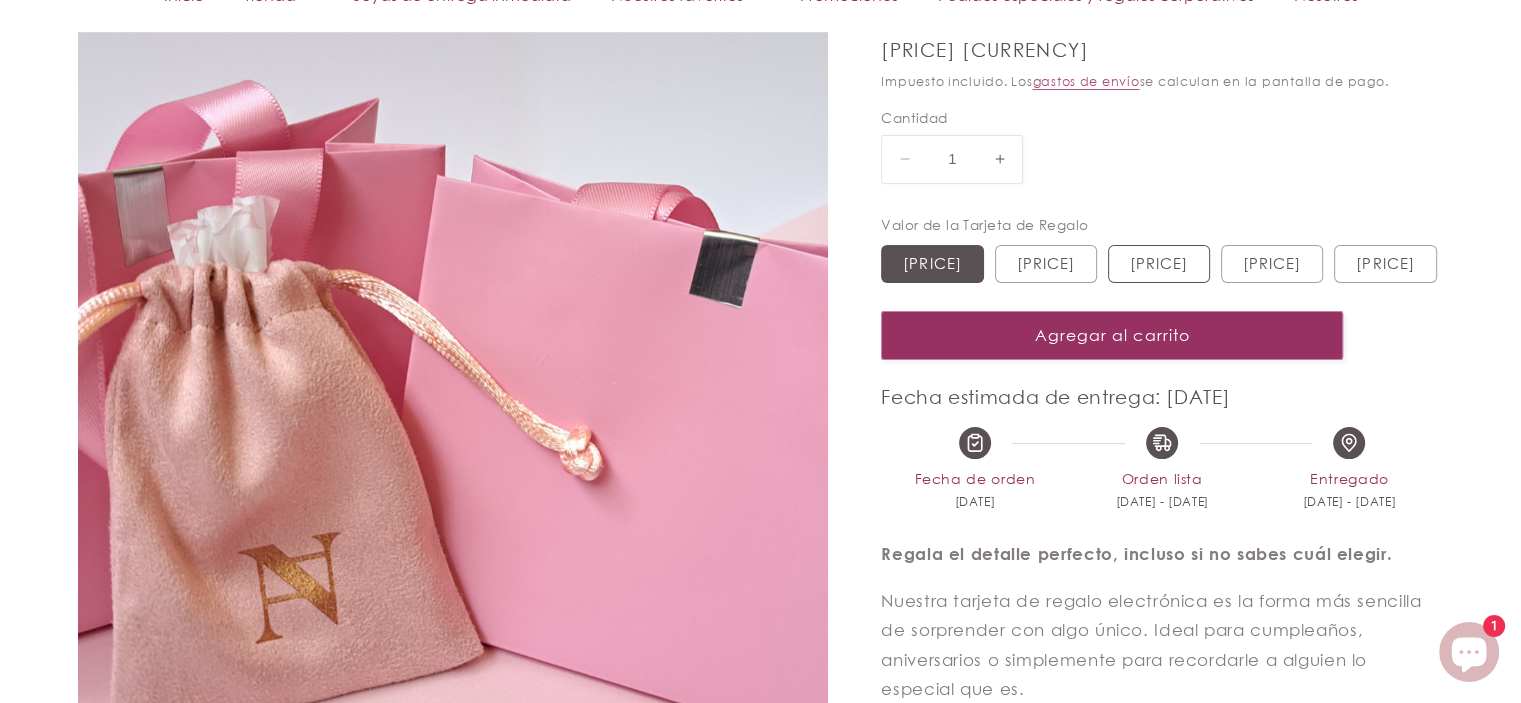 click on "$1000.00 Variante agotada o no disponible" at bounding box center (1159, 264) 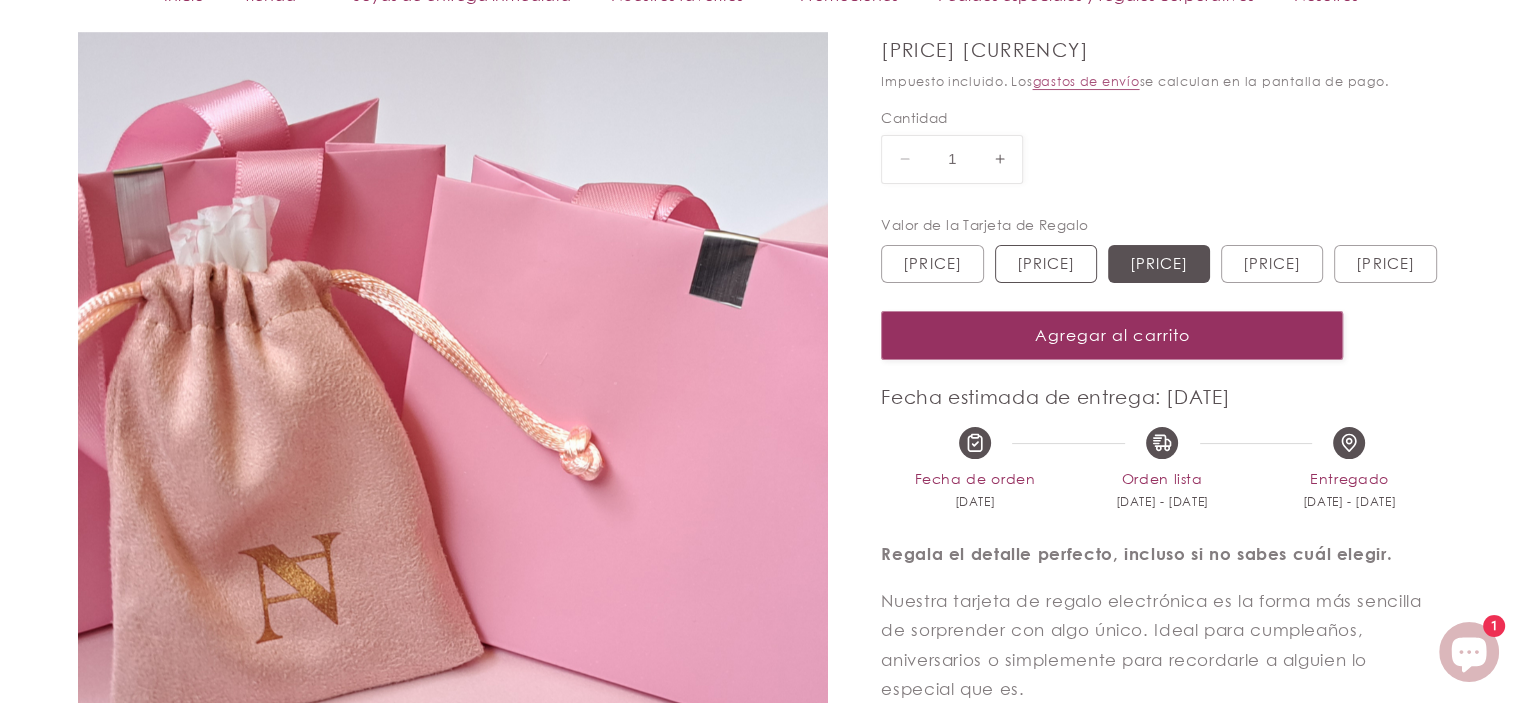 click on "$750.00 Variante agotada o no disponible" at bounding box center (1046, 264) 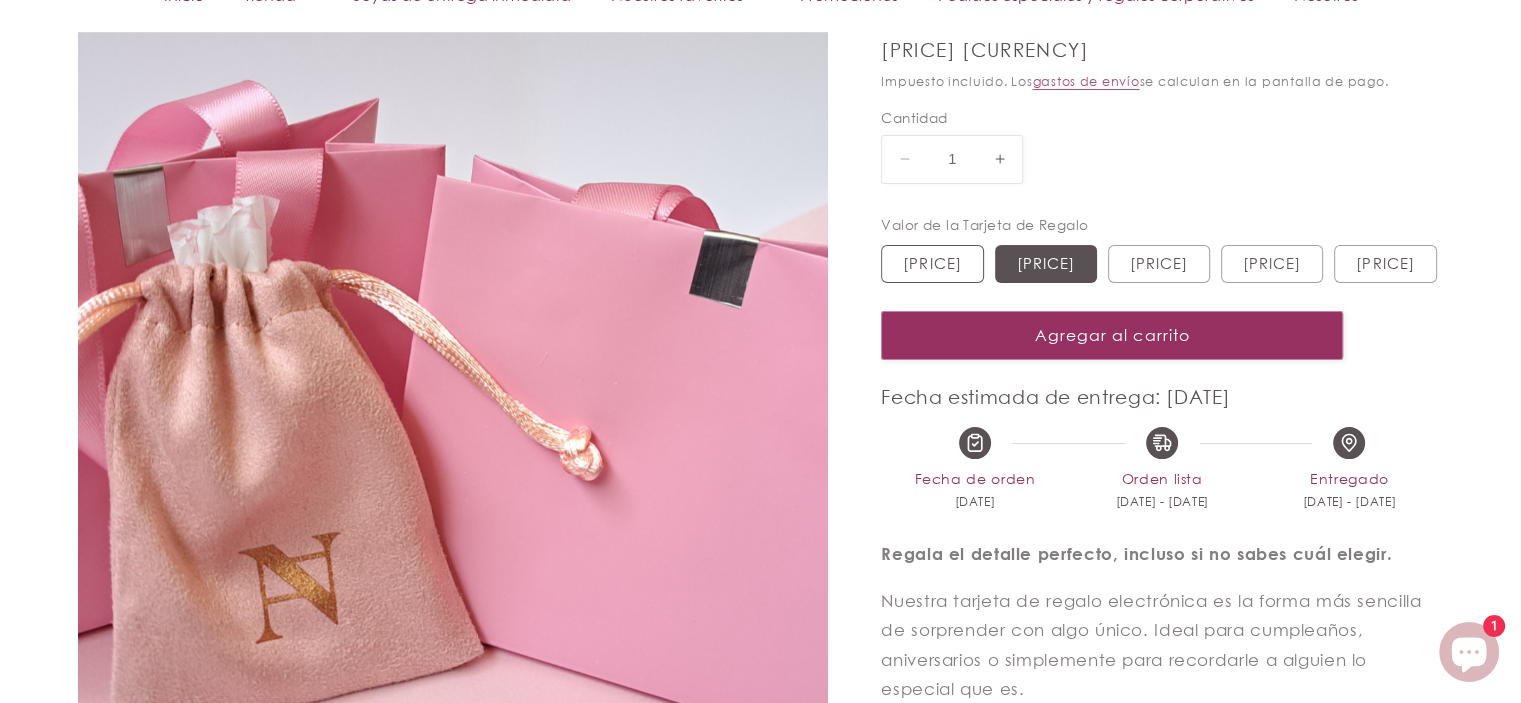 click on "$500.00 Variante agotada o no disponible" at bounding box center (932, 264) 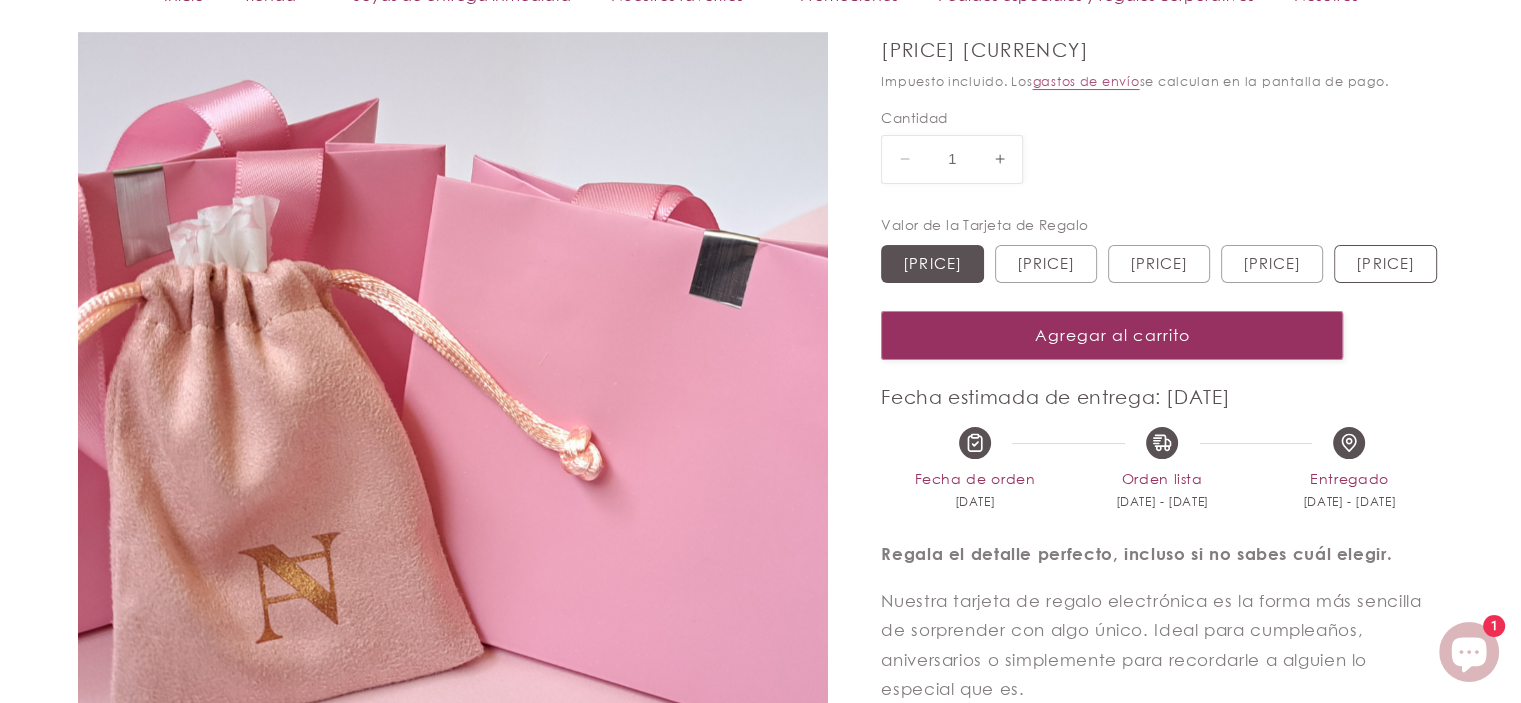 click on "$2000.00 Variante agotada o no disponible" at bounding box center [1385, 264] 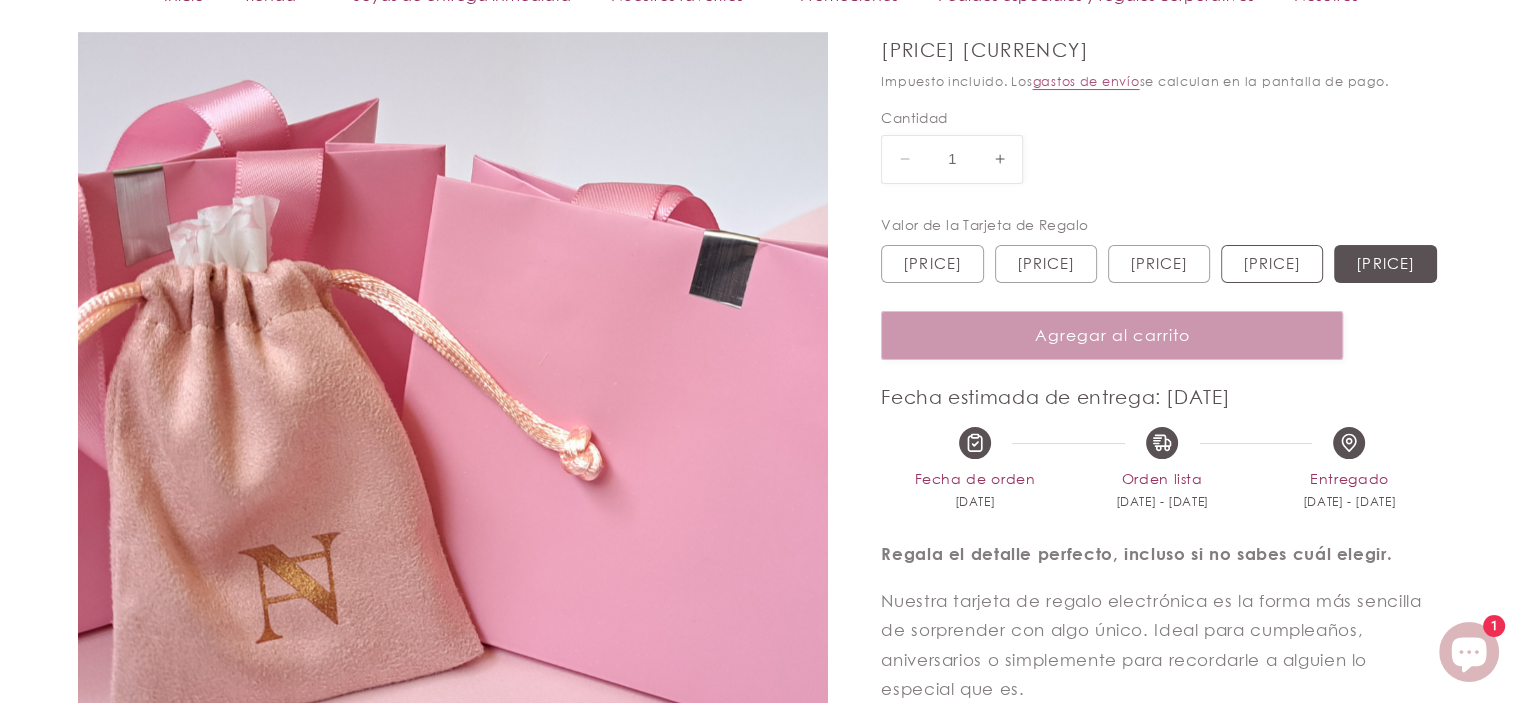 click on "$1500.00 Variante agotada o no disponible" at bounding box center [1272, 264] 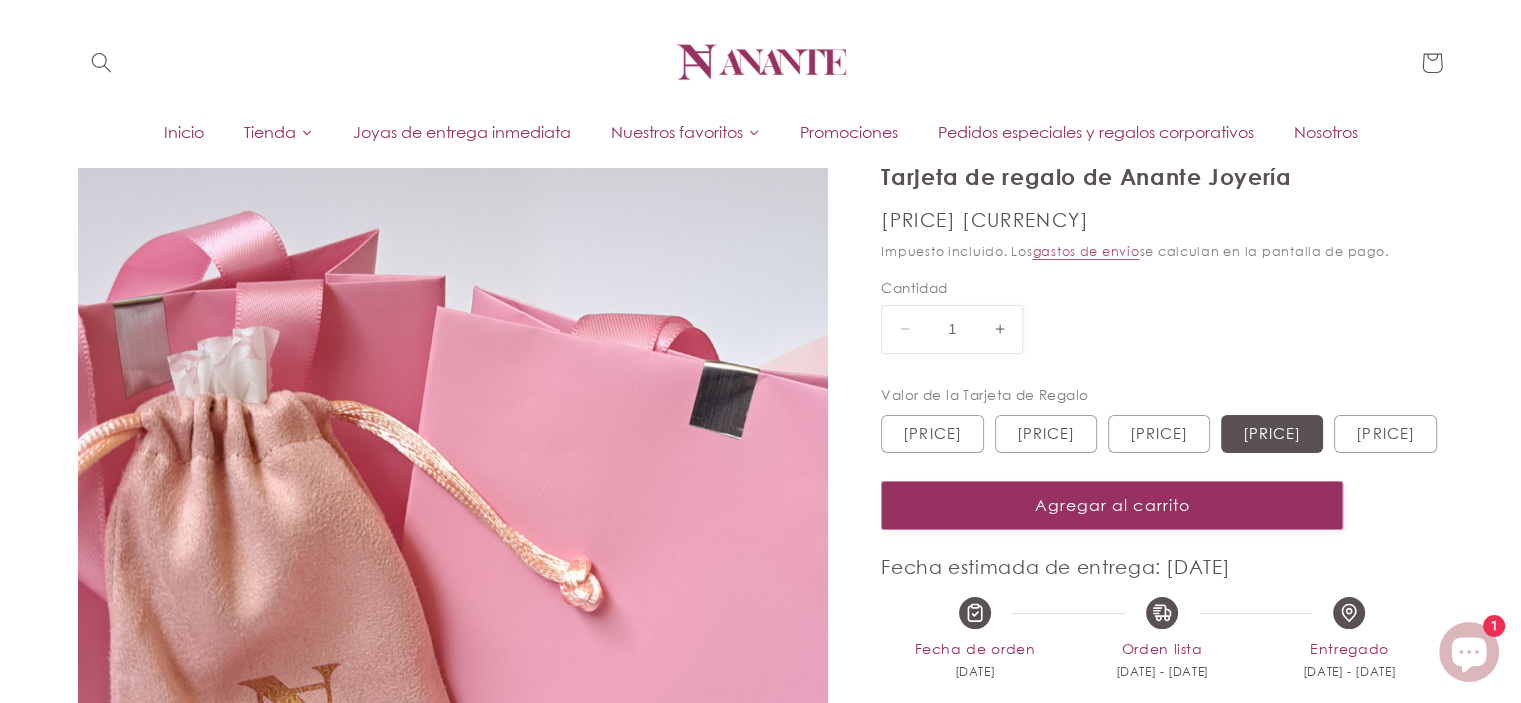 scroll, scrollTop: 100, scrollLeft: 0, axis: vertical 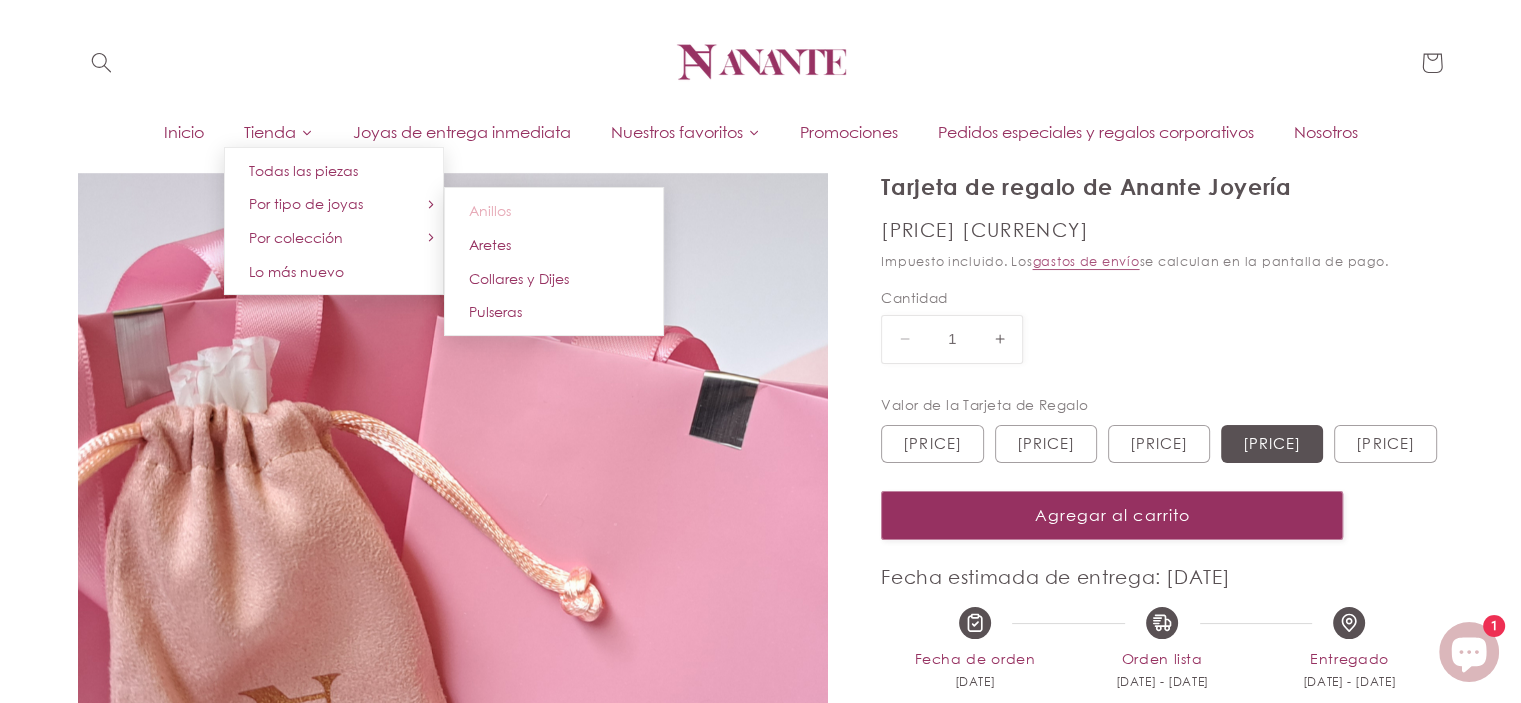 click on "Anillos" 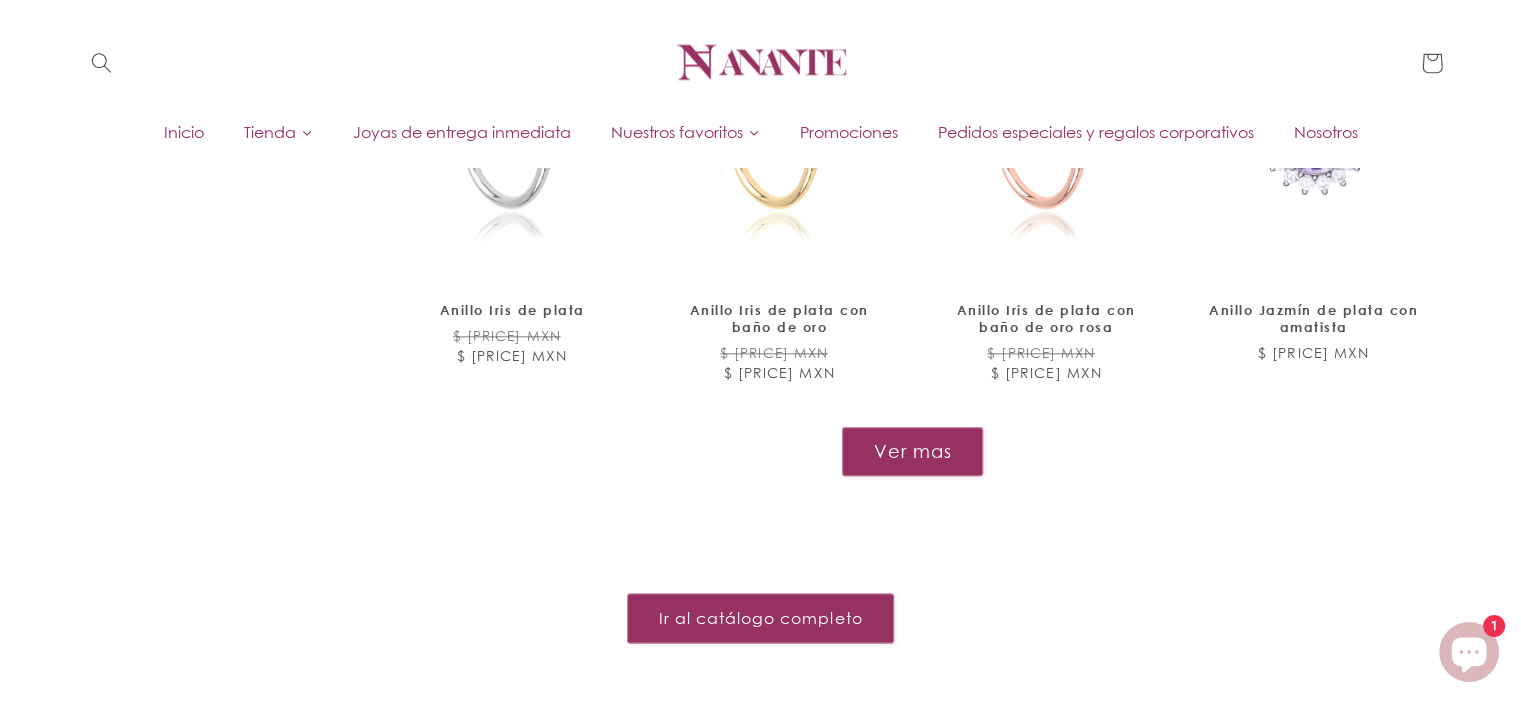 scroll, scrollTop: 2080, scrollLeft: 0, axis: vertical 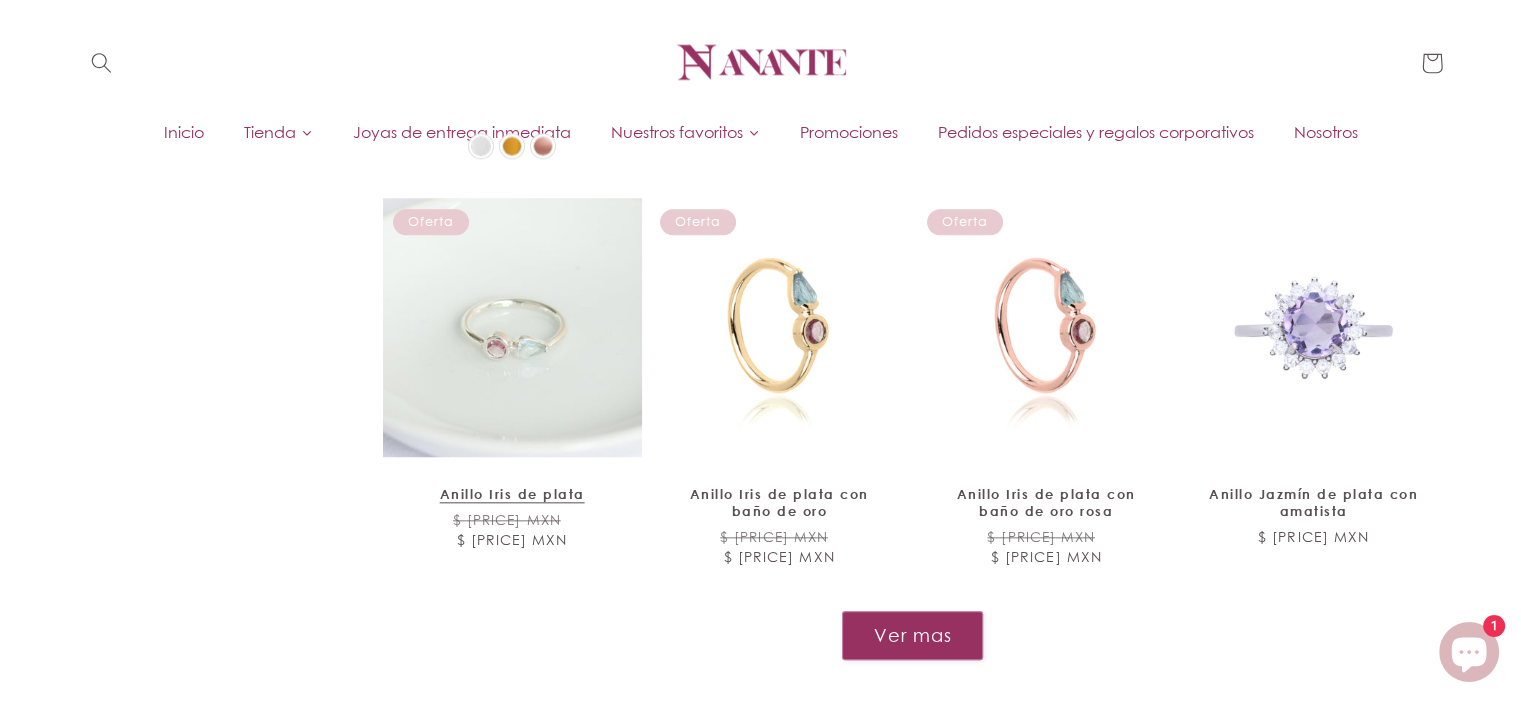 click on "Anillo Iris de plata" at bounding box center [512, 494] 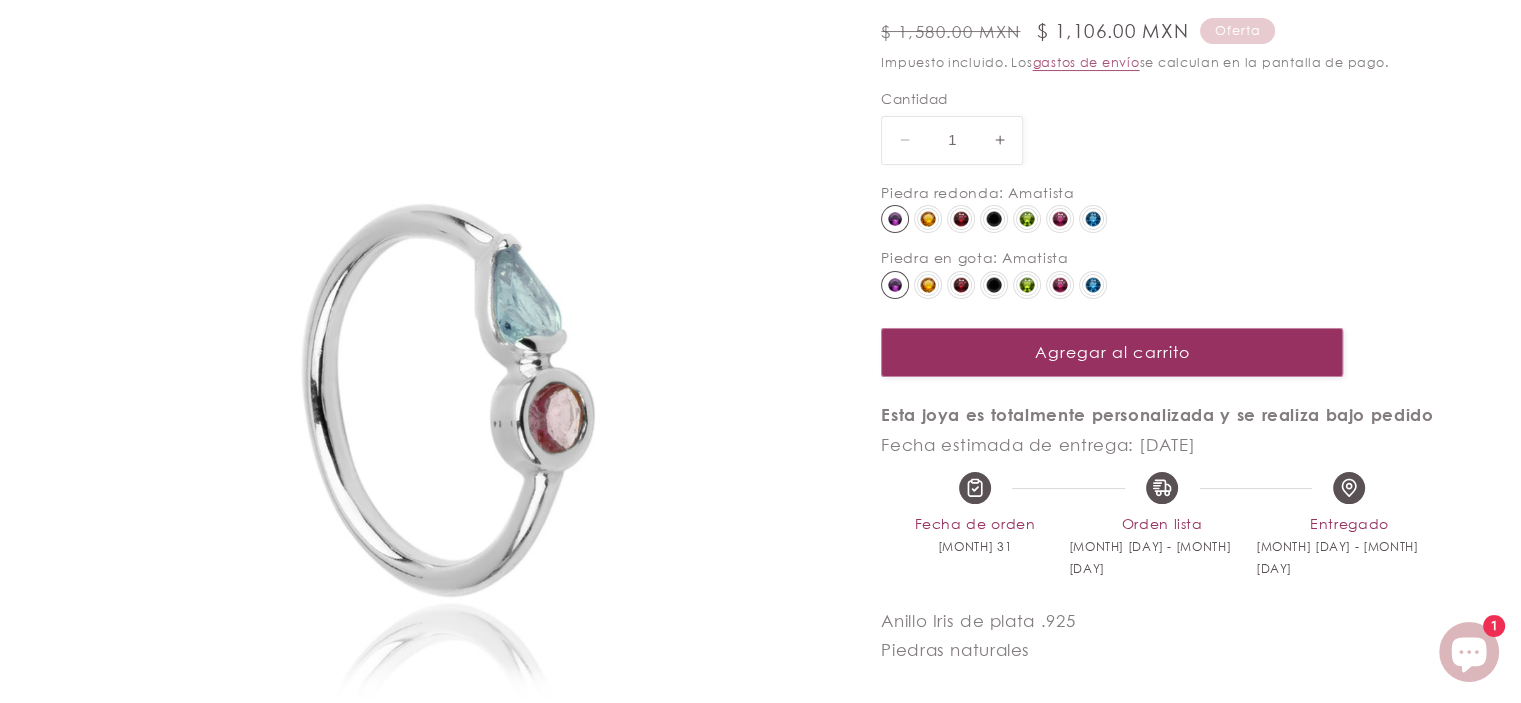 scroll, scrollTop: 0, scrollLeft: 0, axis: both 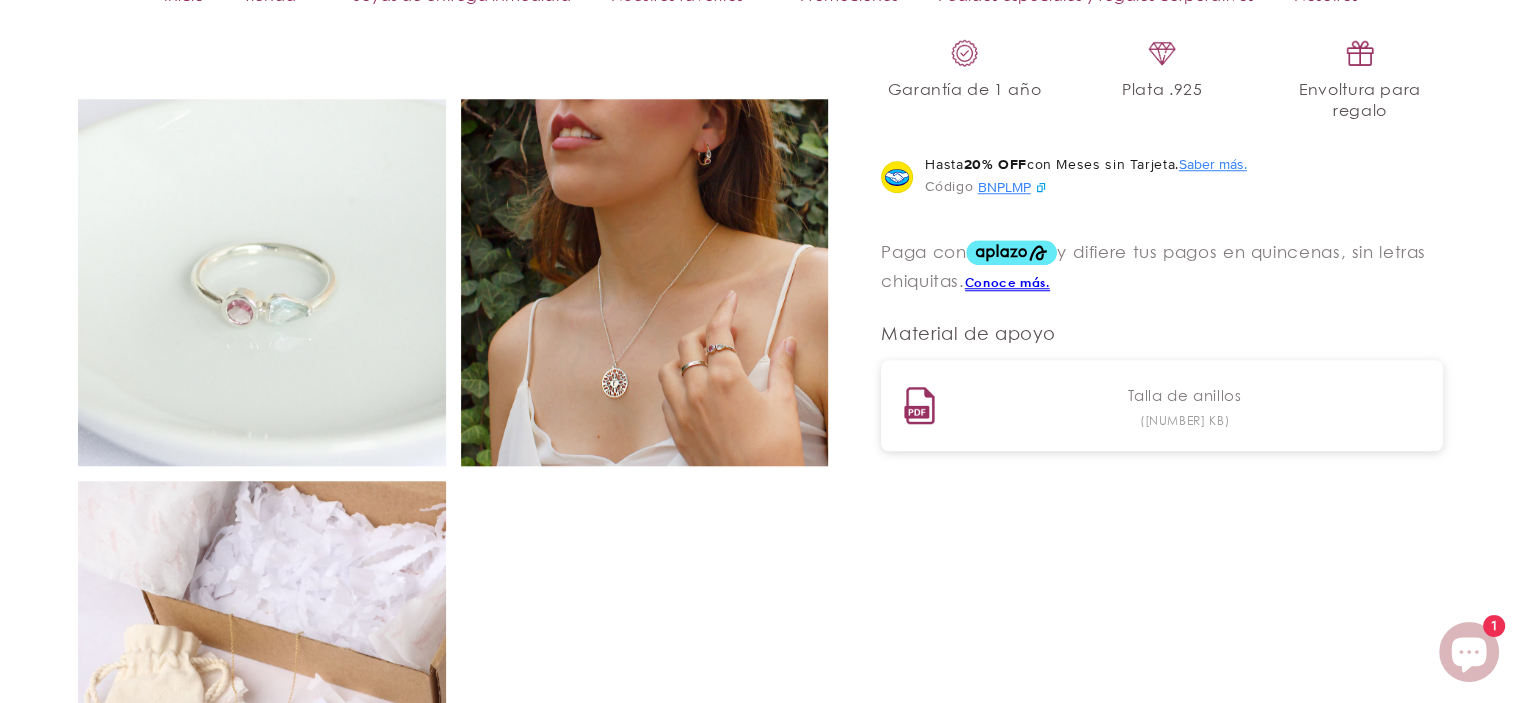 select on "{"isForProduct":true,"id":43743775195290,"title":"Amatista / Amatista","available":true,"price":110600,"compareAtPrice":158000,"featuredImageSrc":null,"unitPriceMeasurement":{}}" 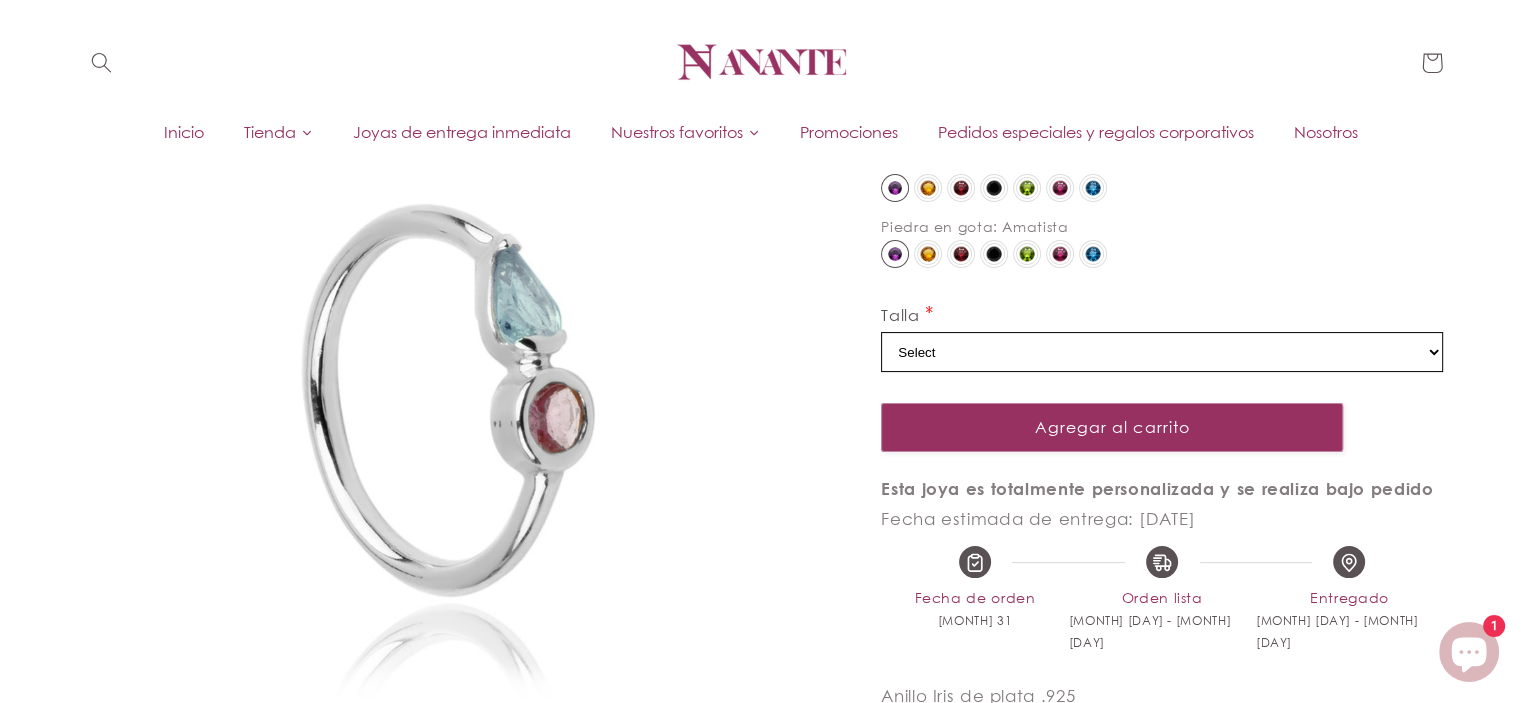 scroll, scrollTop: 150, scrollLeft: 0, axis: vertical 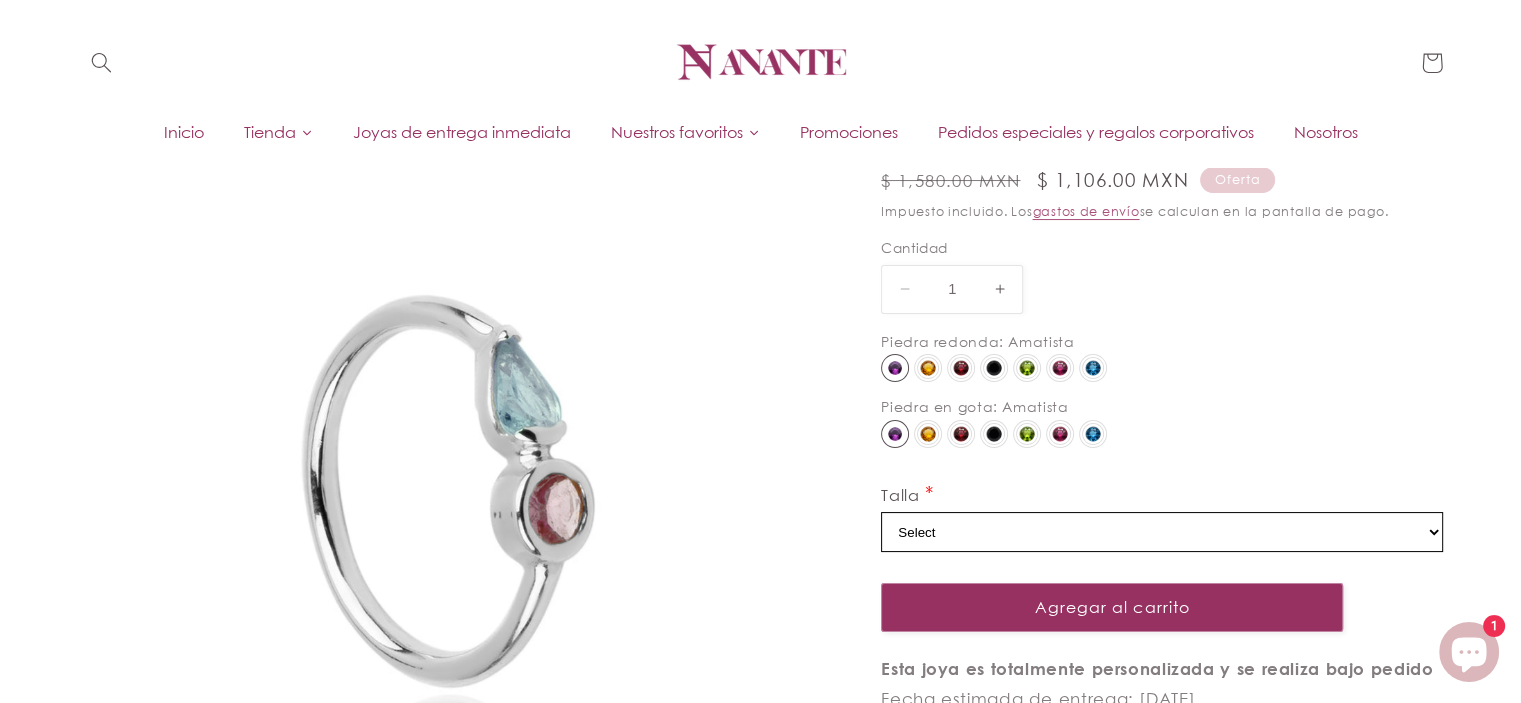 click on "Select
5  ,  5.5  ,  6  ,  6.5  ,  7  ,  7.5  ,  8  ,  8.5  ,  9" at bounding box center (1162, 532) 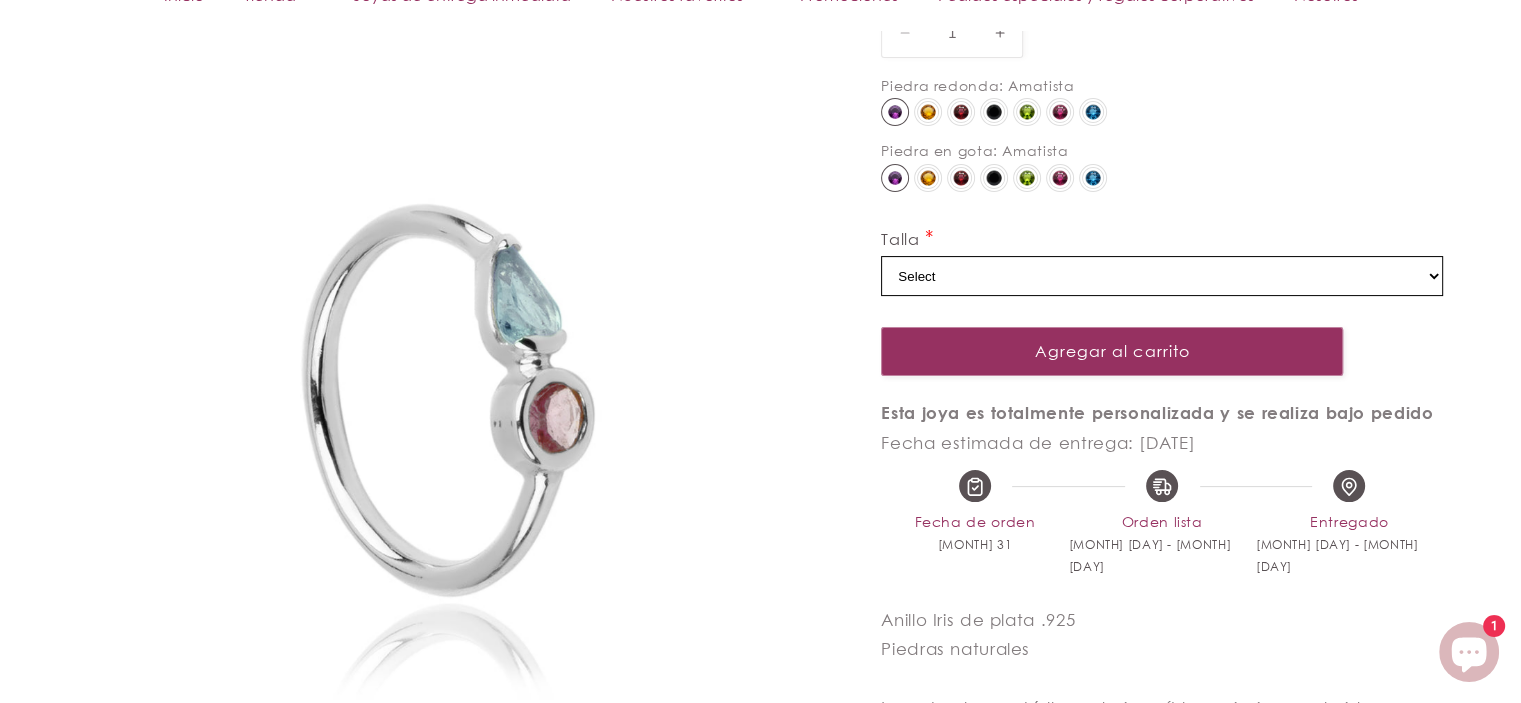 scroll, scrollTop: 450, scrollLeft: 0, axis: vertical 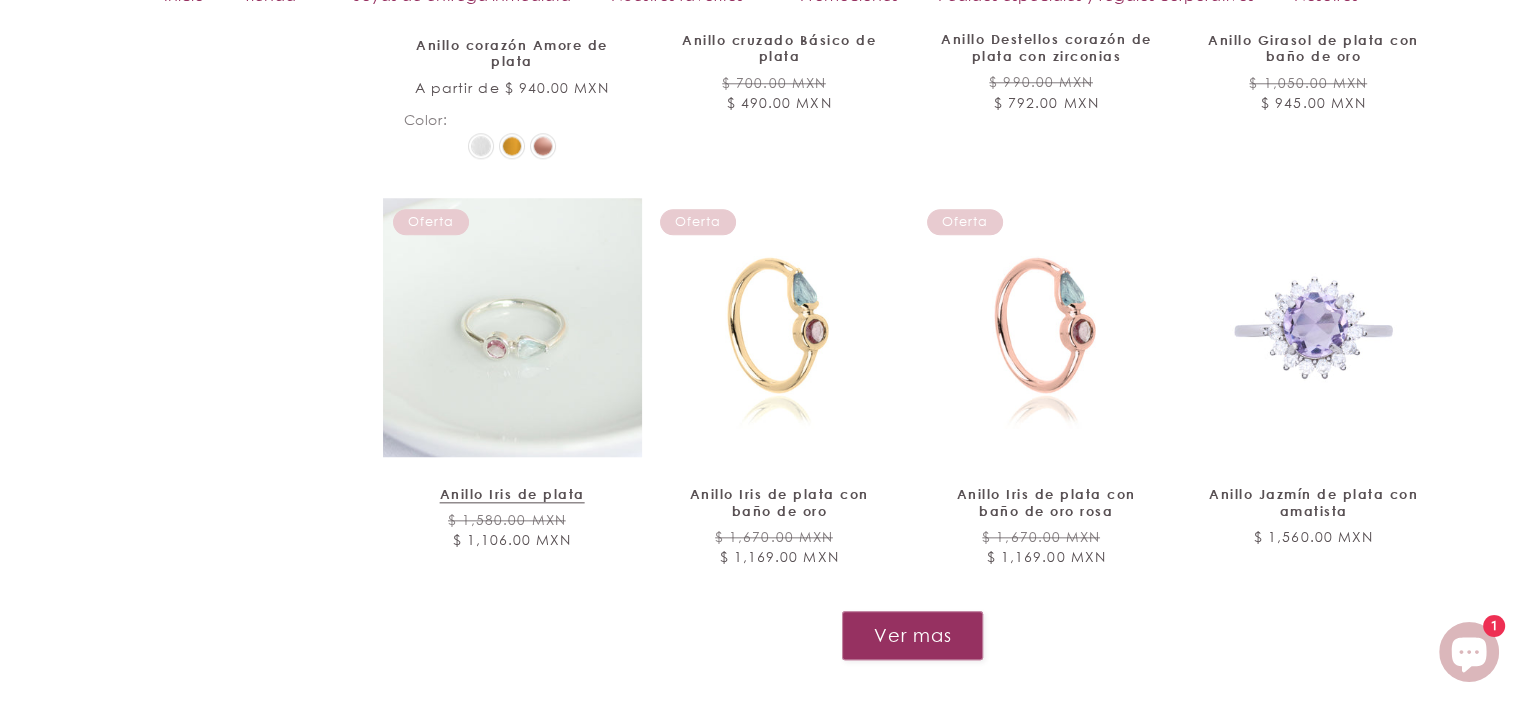 click on "Anillo Iris de plata" at bounding box center (512, 494) 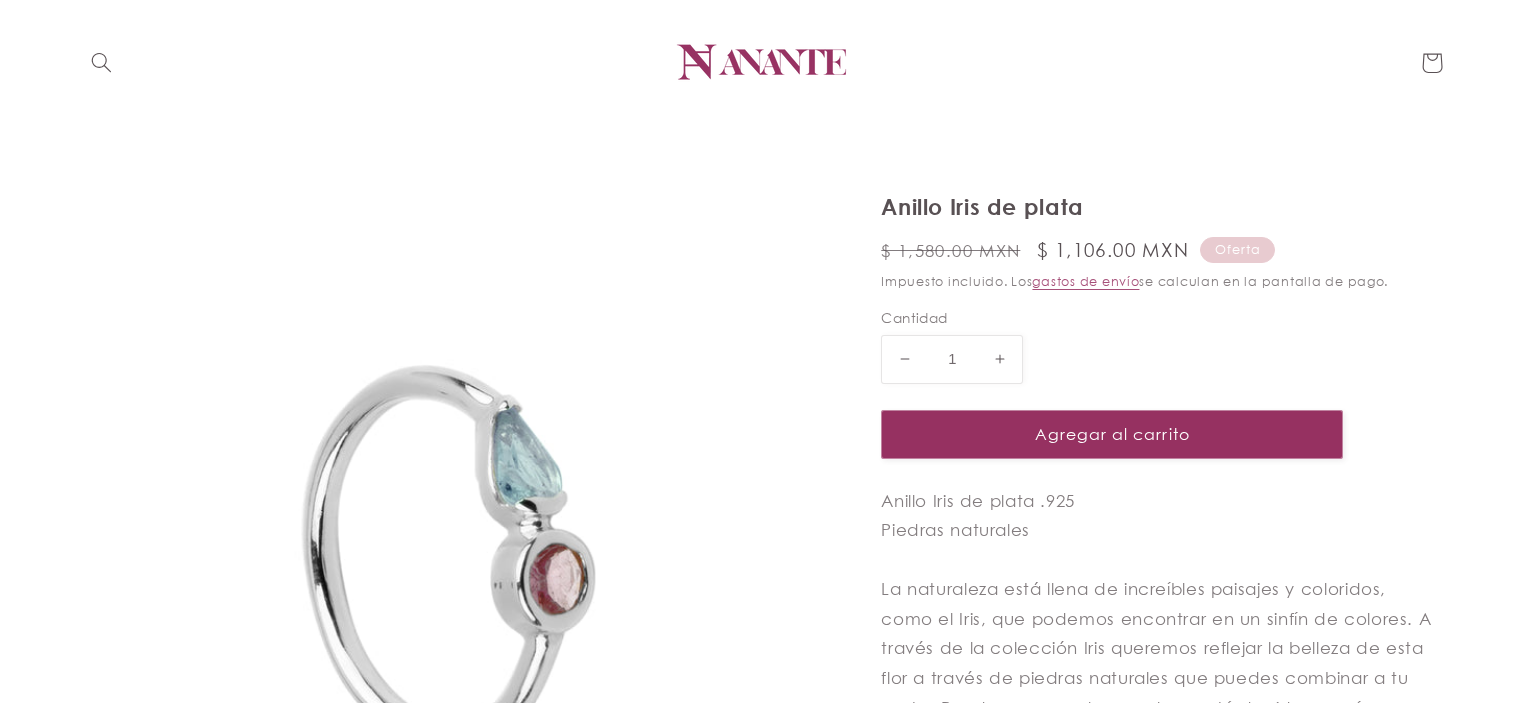 scroll, scrollTop: 0, scrollLeft: 0, axis: both 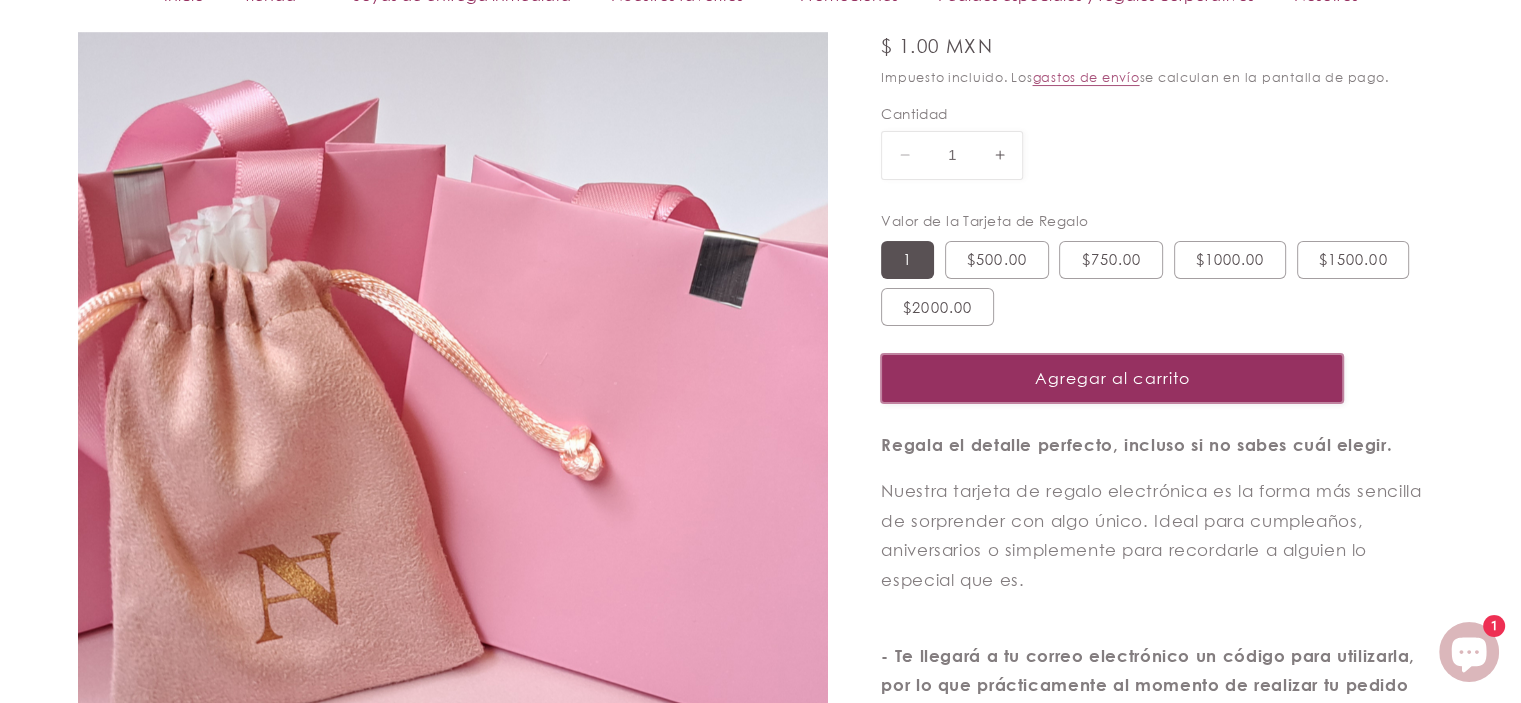 click on "Agregar al carrito" at bounding box center [1112, 378] 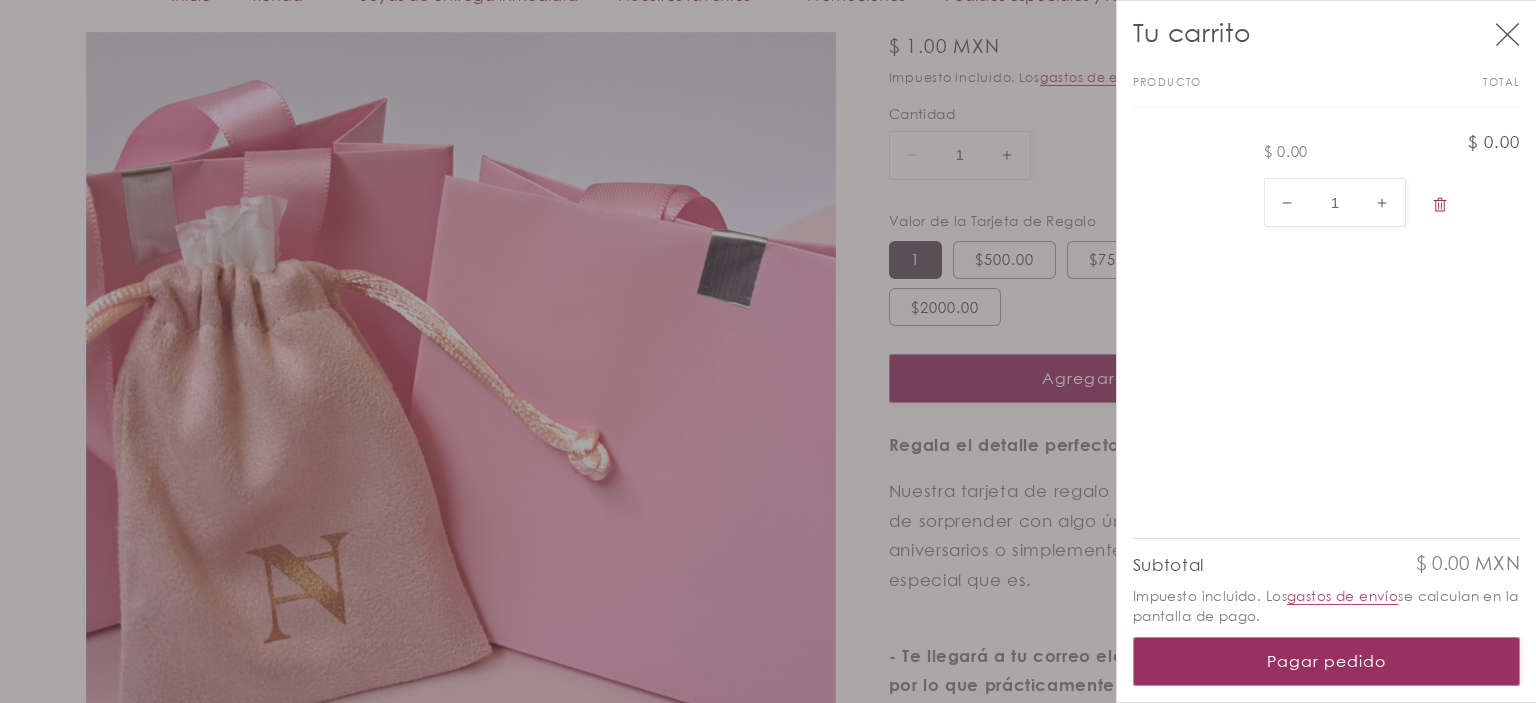 click 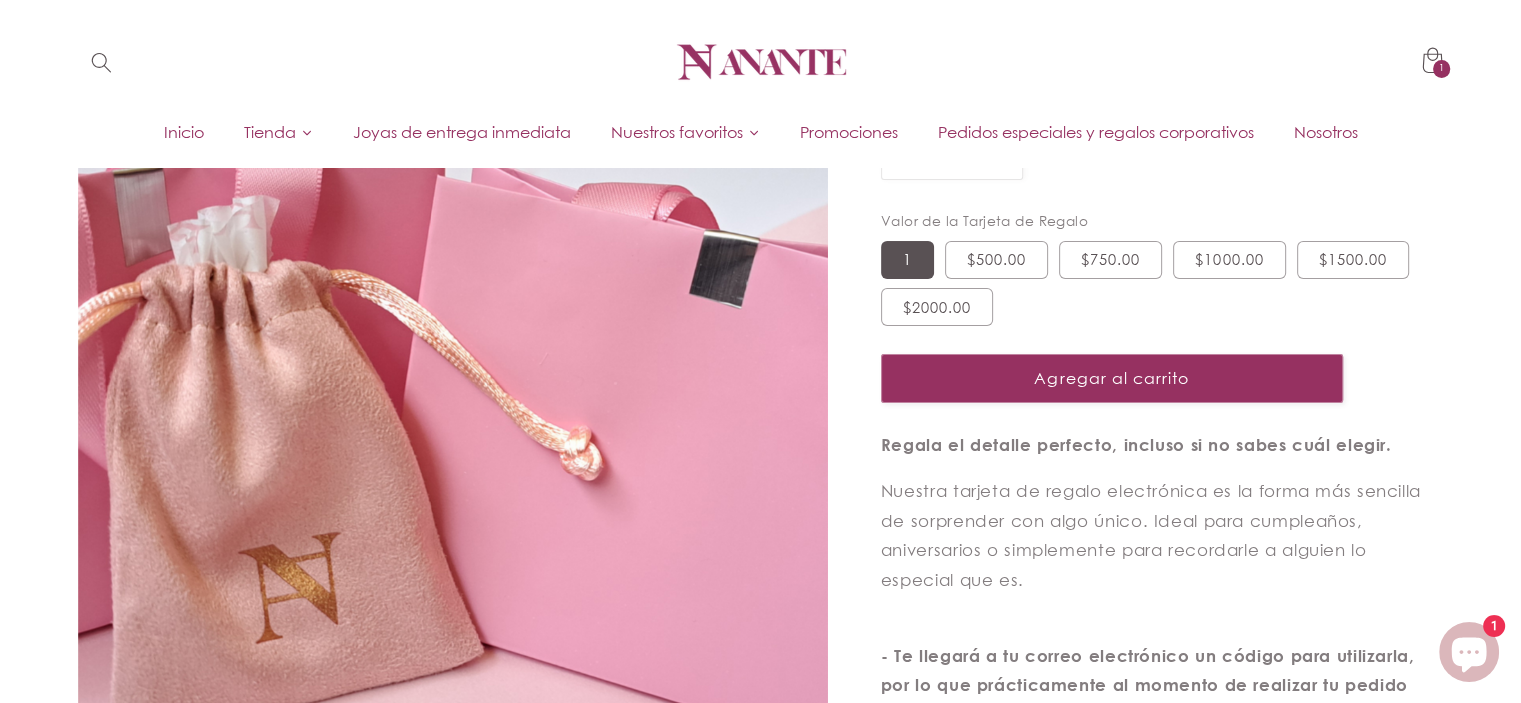 scroll, scrollTop: 0, scrollLeft: 0, axis: both 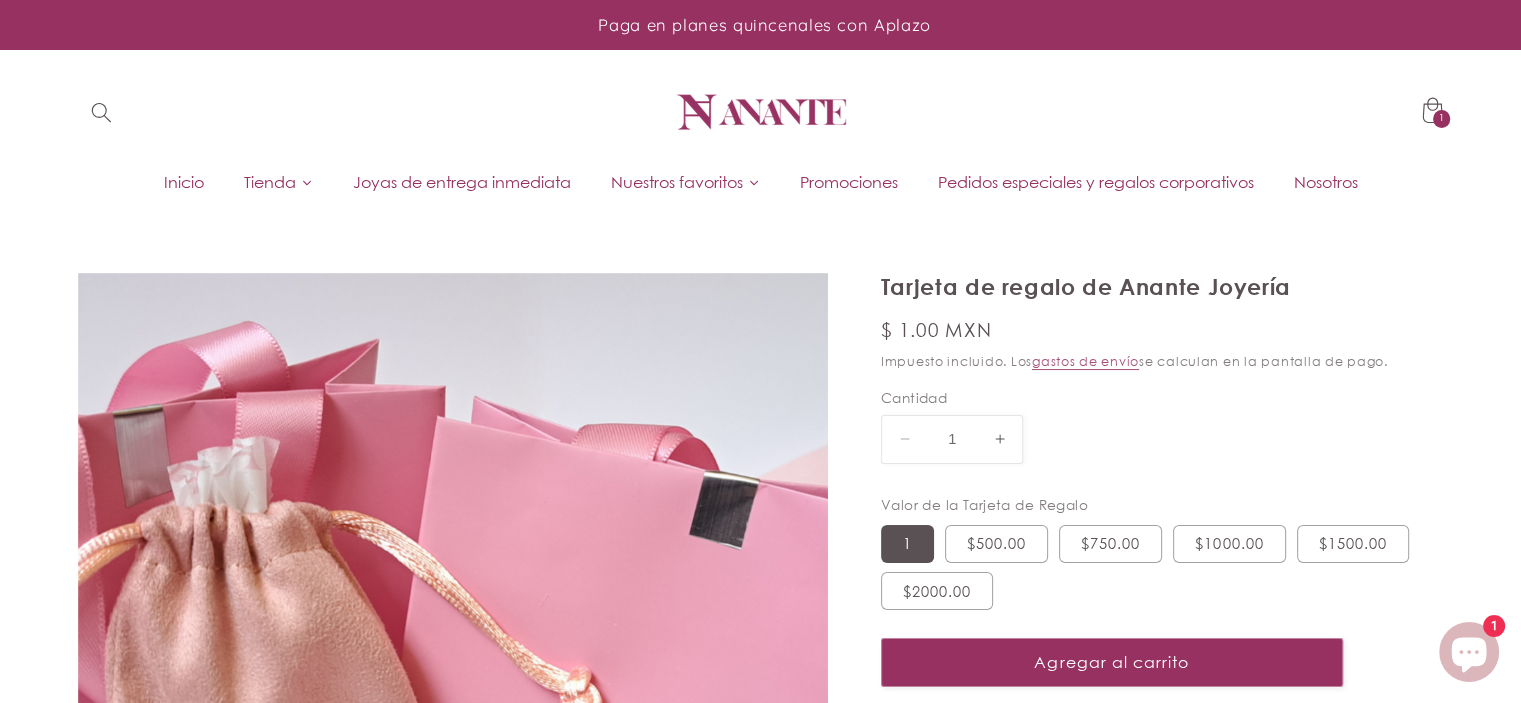 click at bounding box center [761, 113] 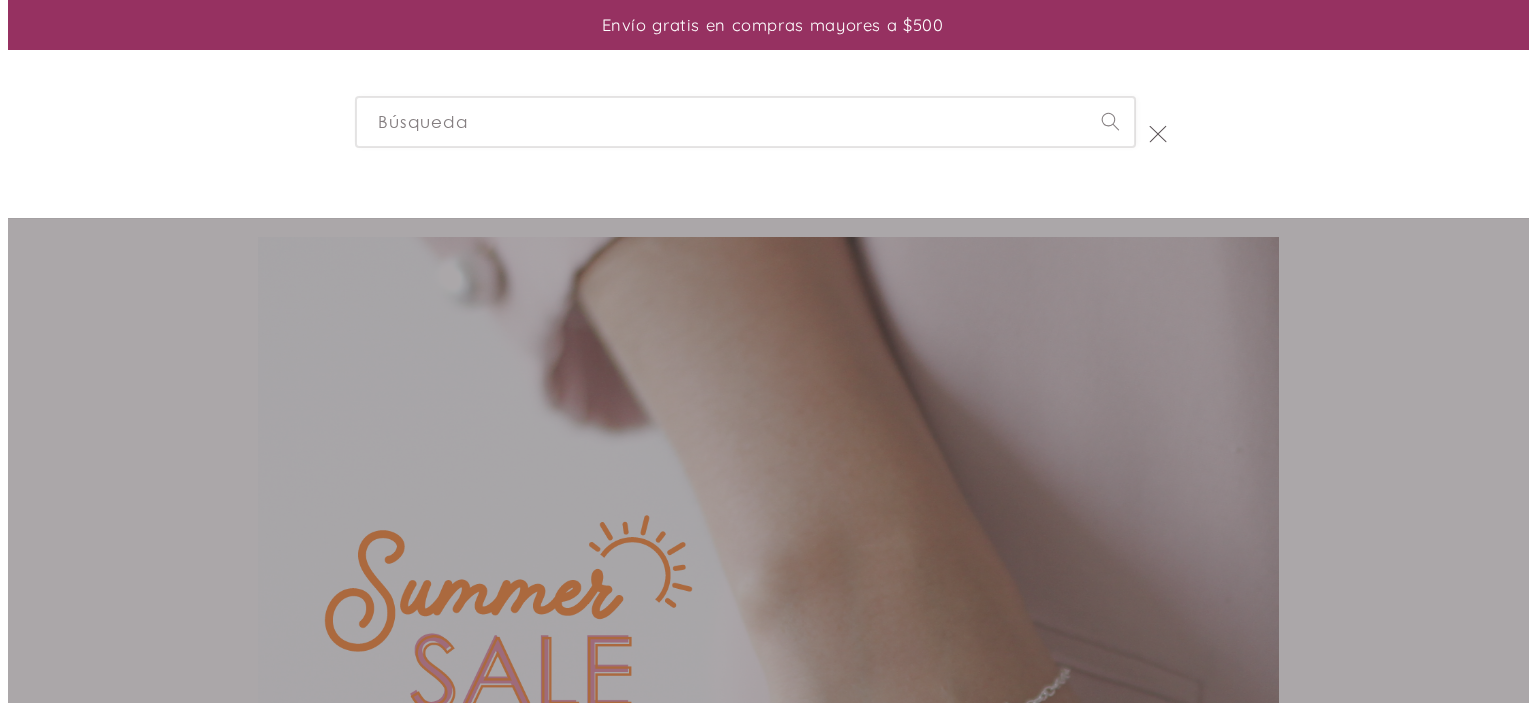 scroll, scrollTop: 0, scrollLeft: 0, axis: both 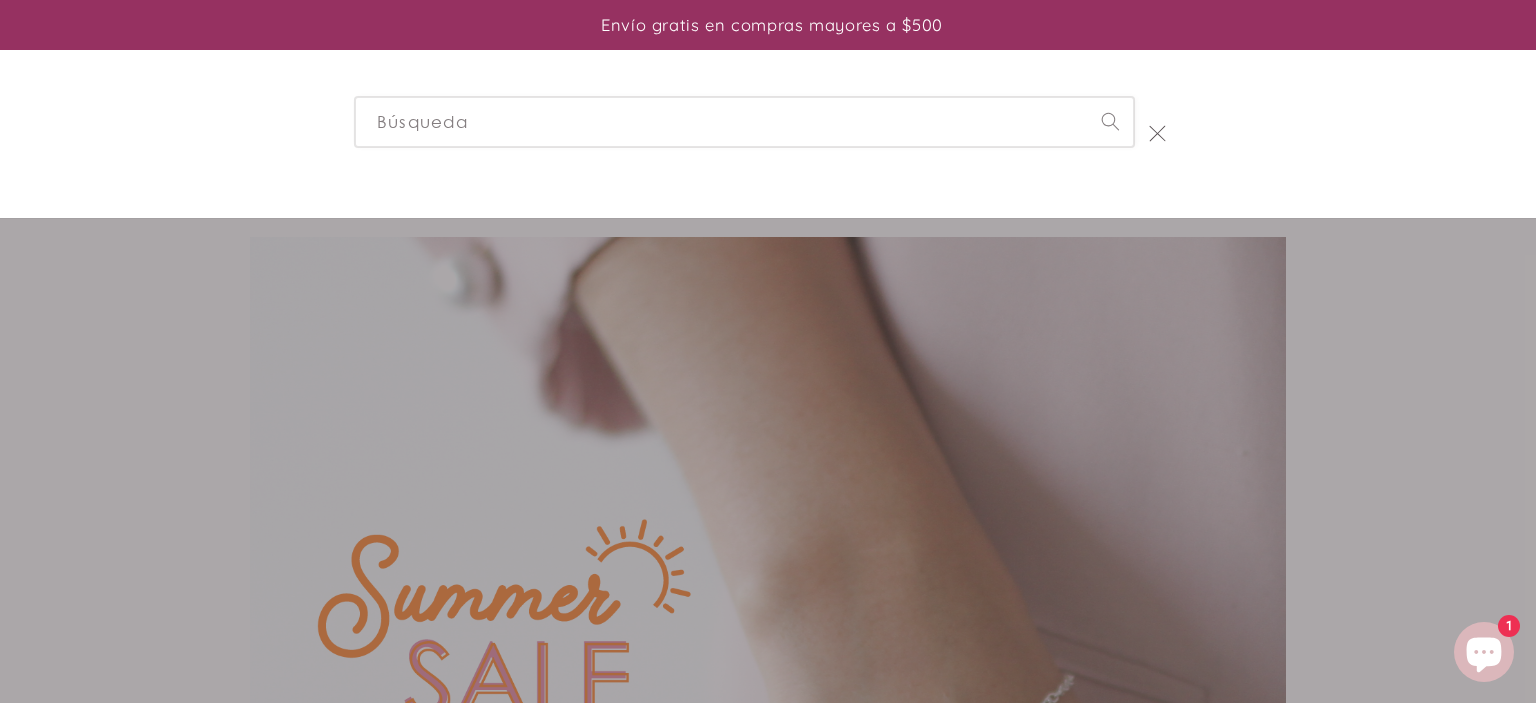 click on "Búsqueda" at bounding box center [744, 121] 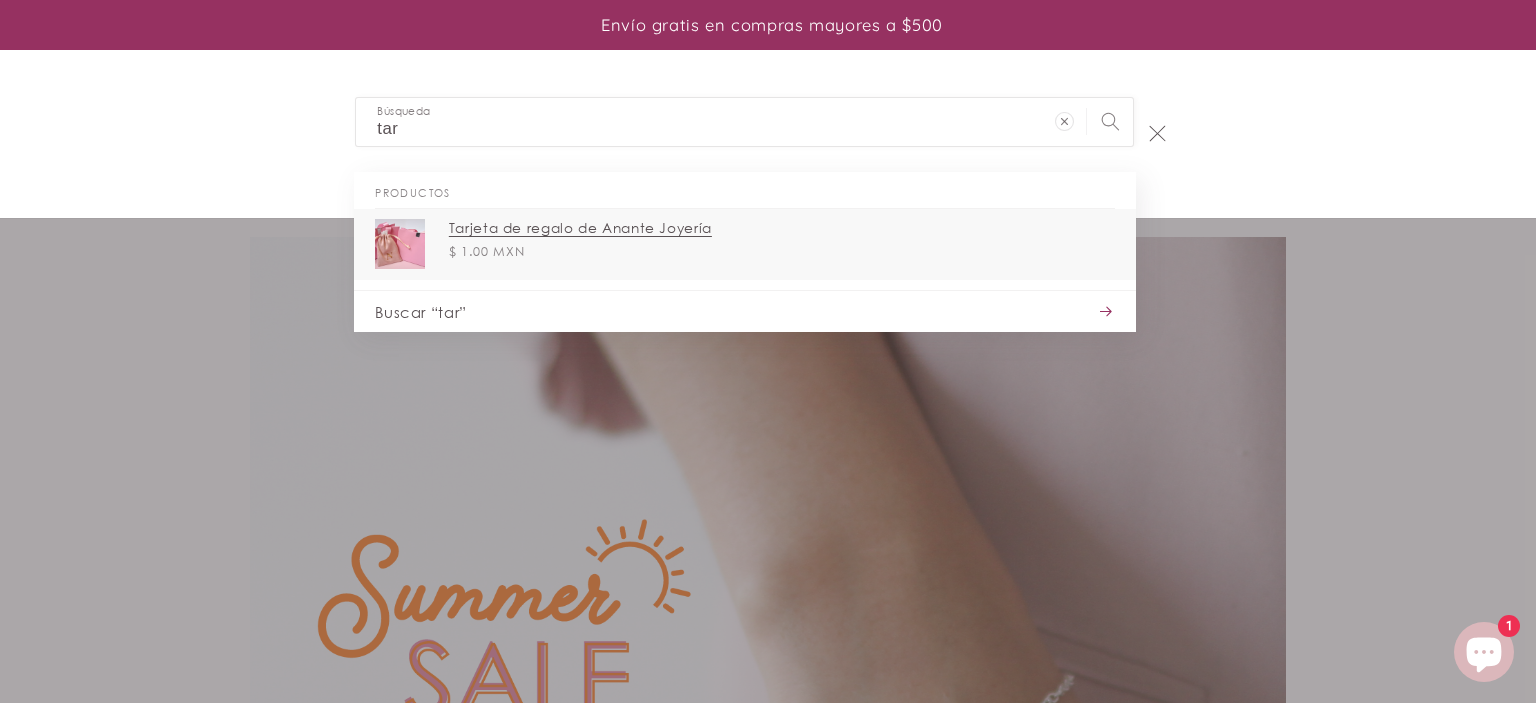 type on "tar" 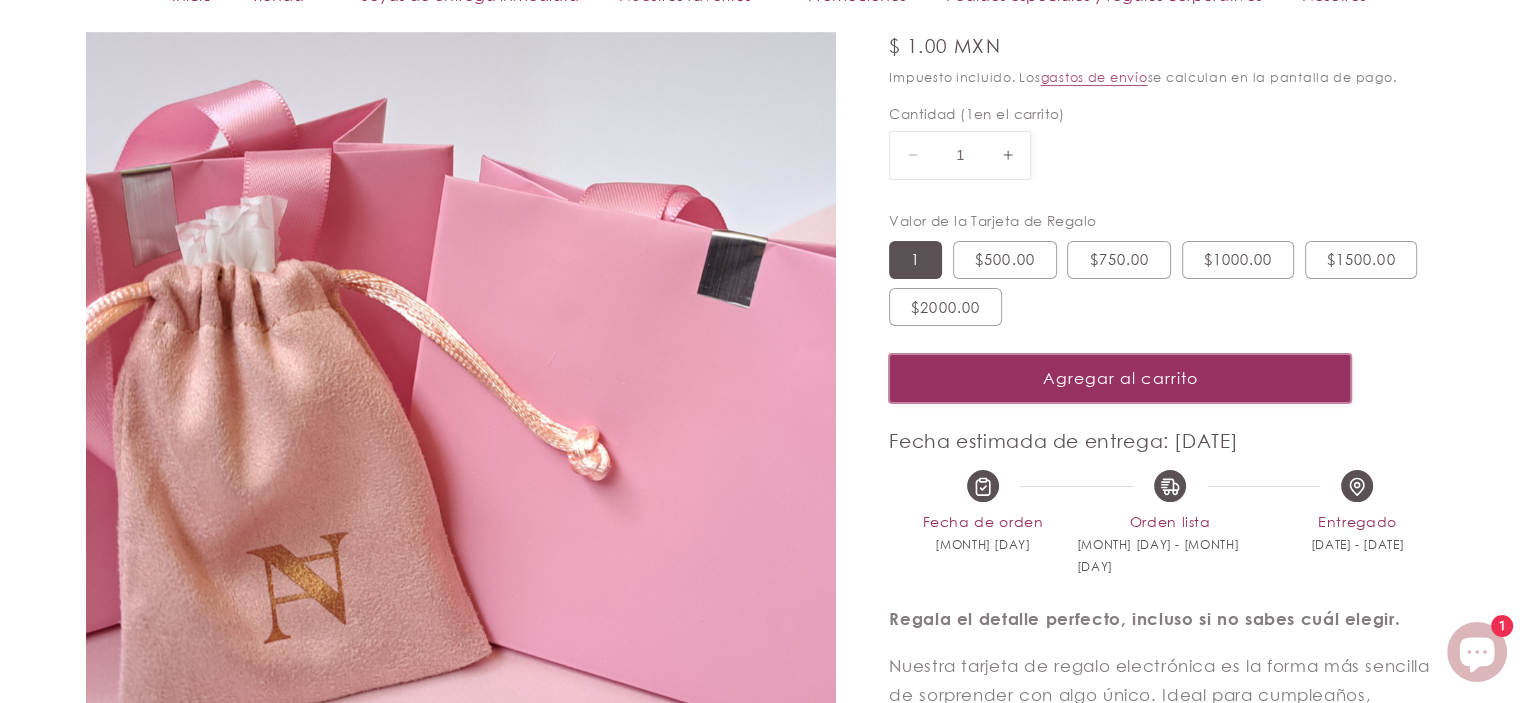 scroll, scrollTop: 350, scrollLeft: 0, axis: vertical 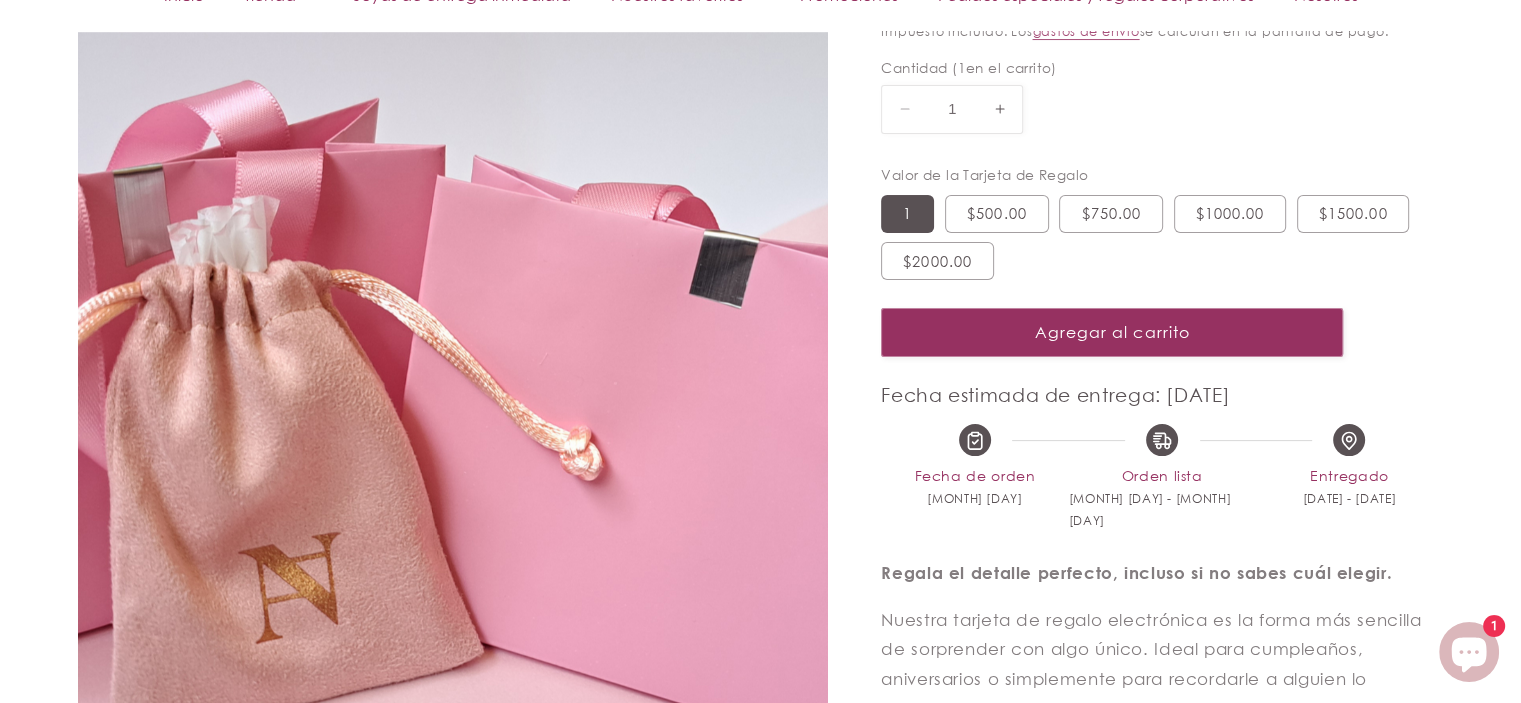 select on "{"isForProduct":true,"id":46011998699674,"title":"1","available":true,"price":100,"featuredImageSrc":null,"unitPriceMeasurement":{}}" 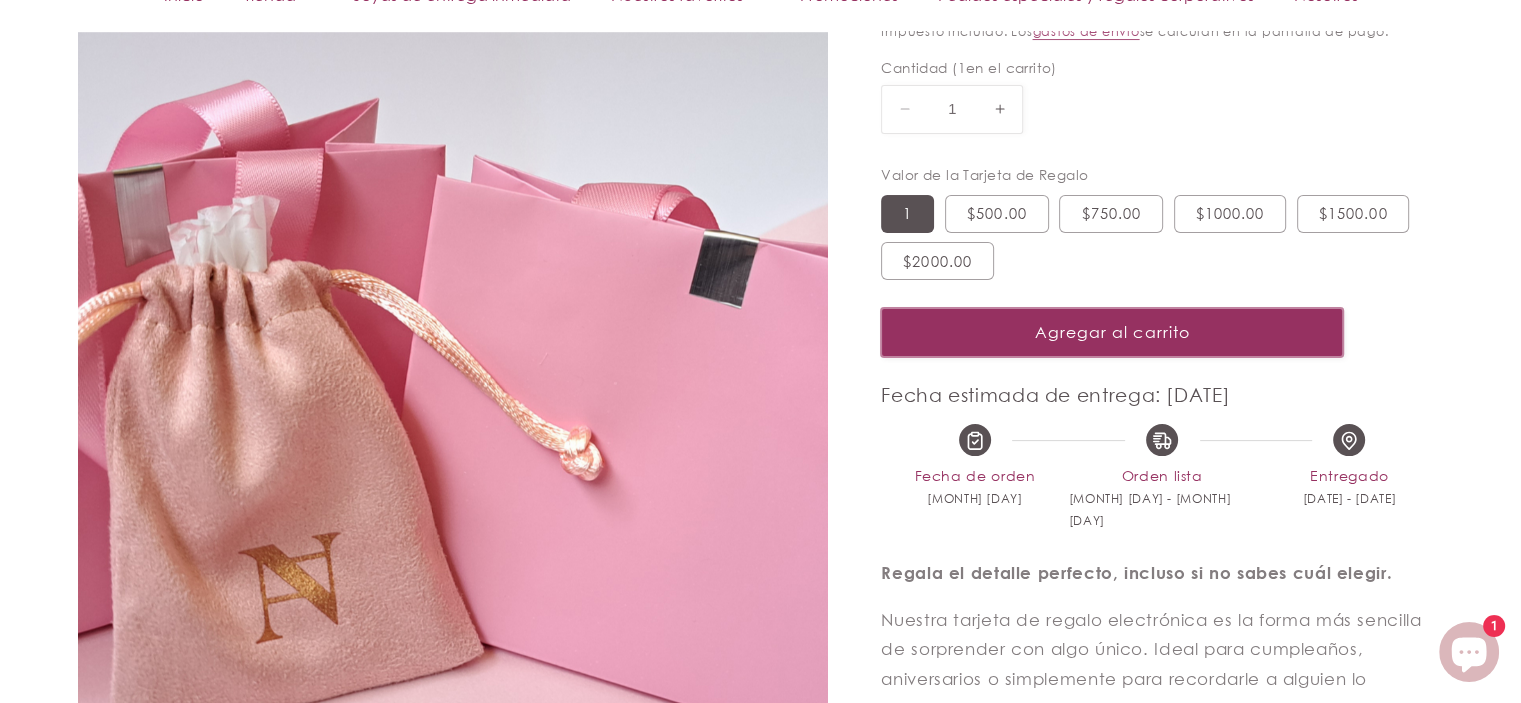 click on "Agregar al carrito" at bounding box center (1112, 332) 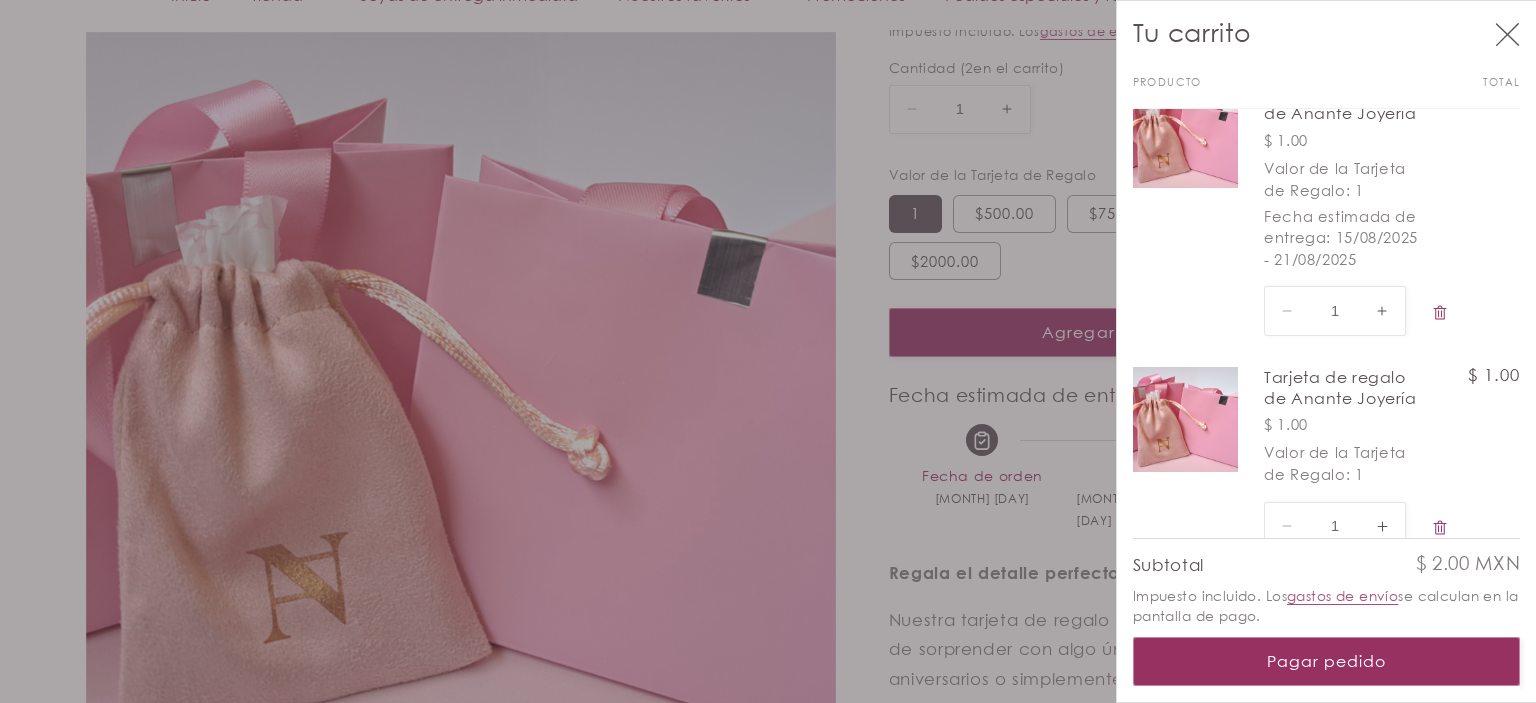 scroll, scrollTop: 184, scrollLeft: 0, axis: vertical 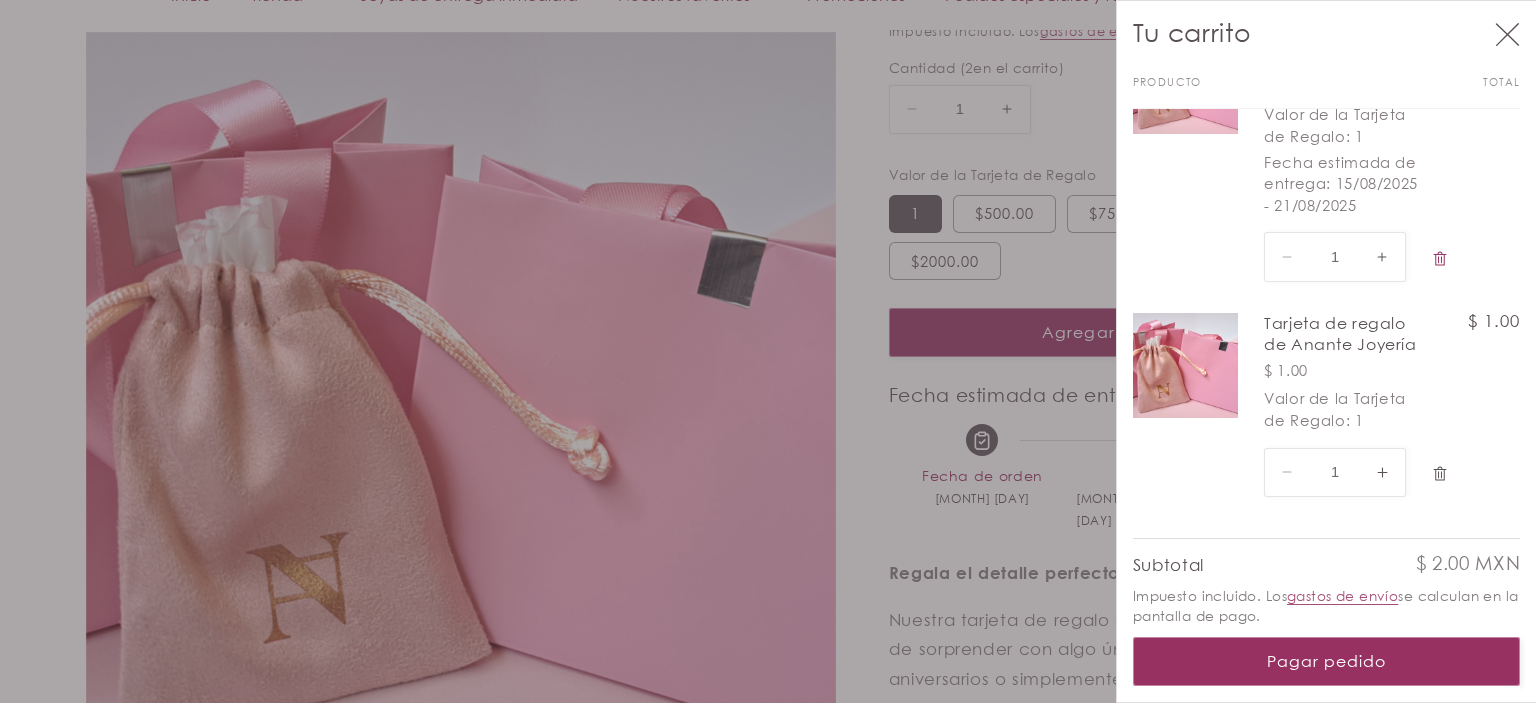 click 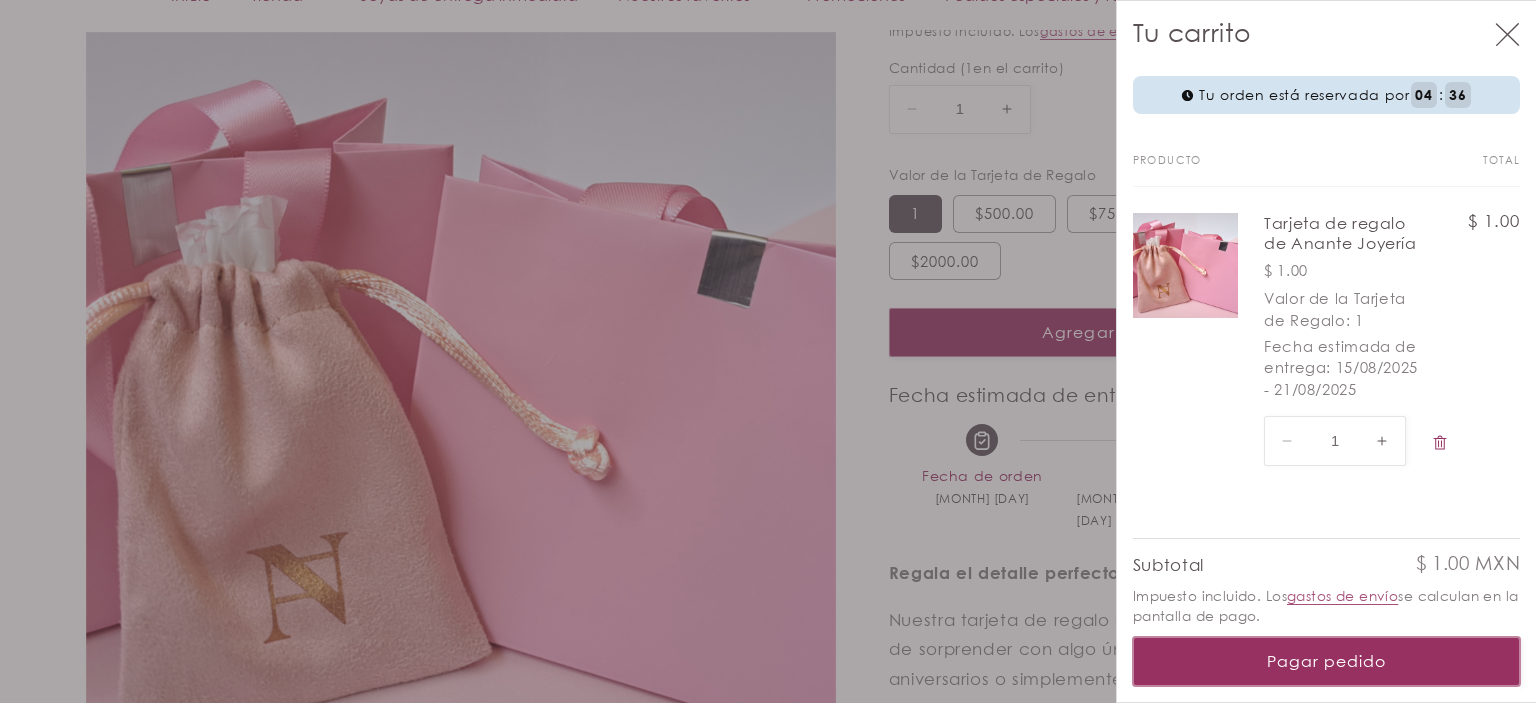 click on "Pagar pedido" at bounding box center [1327, 661] 